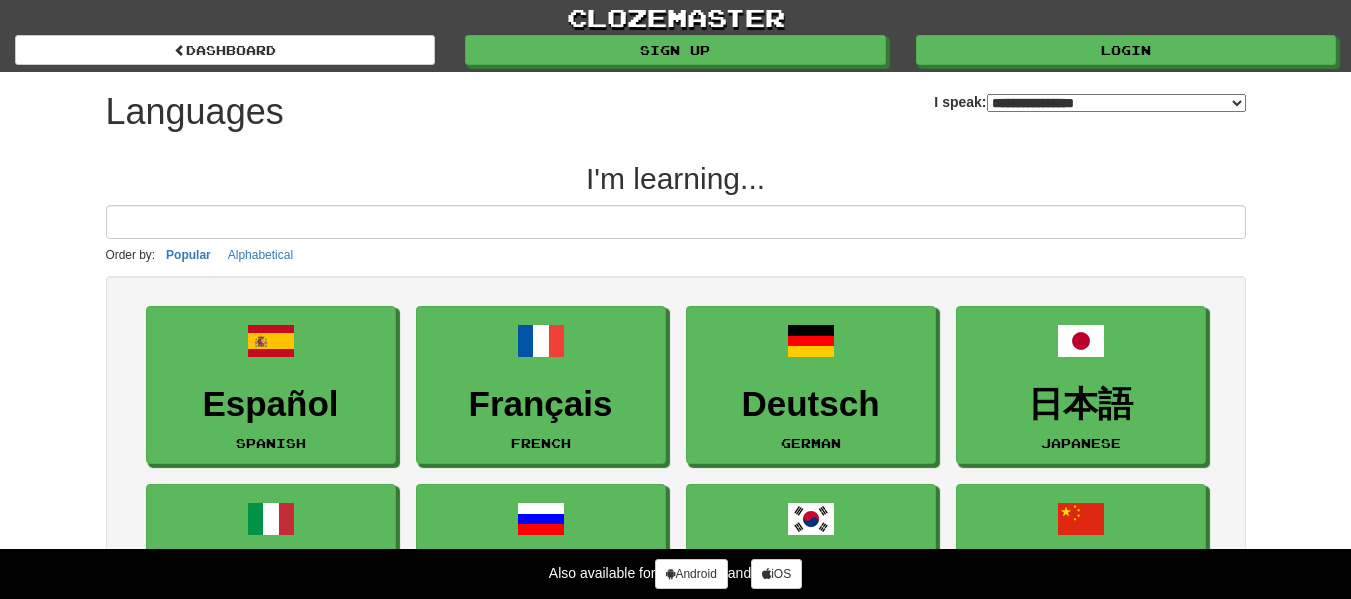 select on "*******" 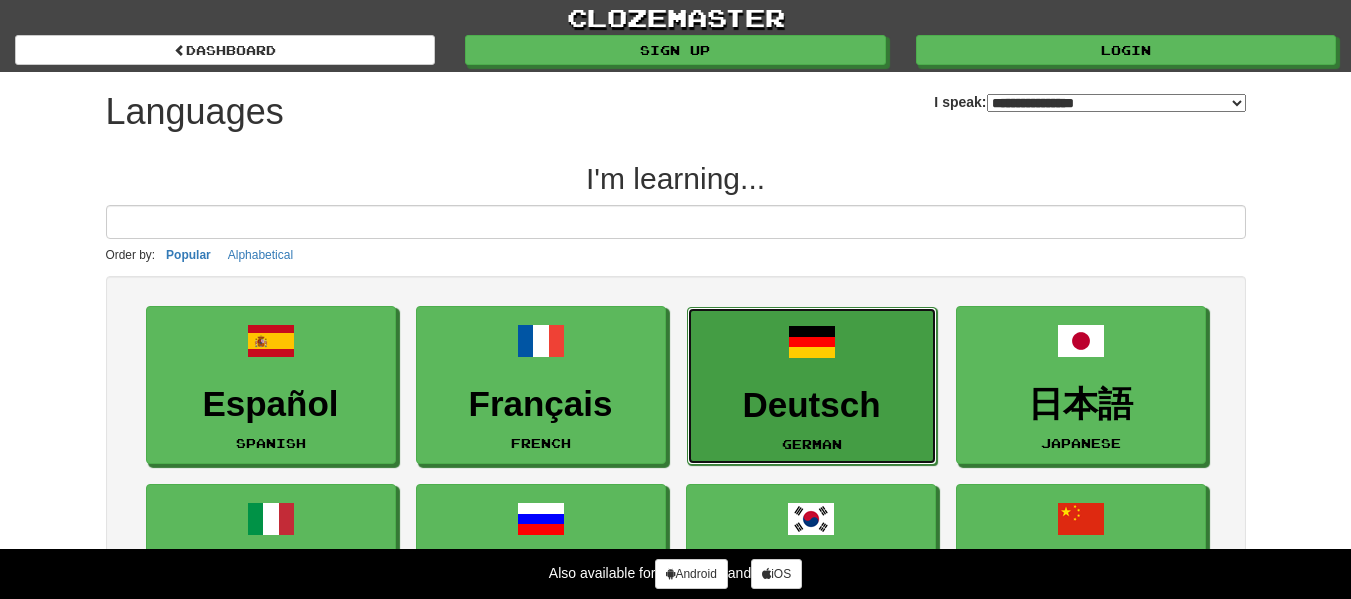 click on "Deutsch German" at bounding box center [812, 386] 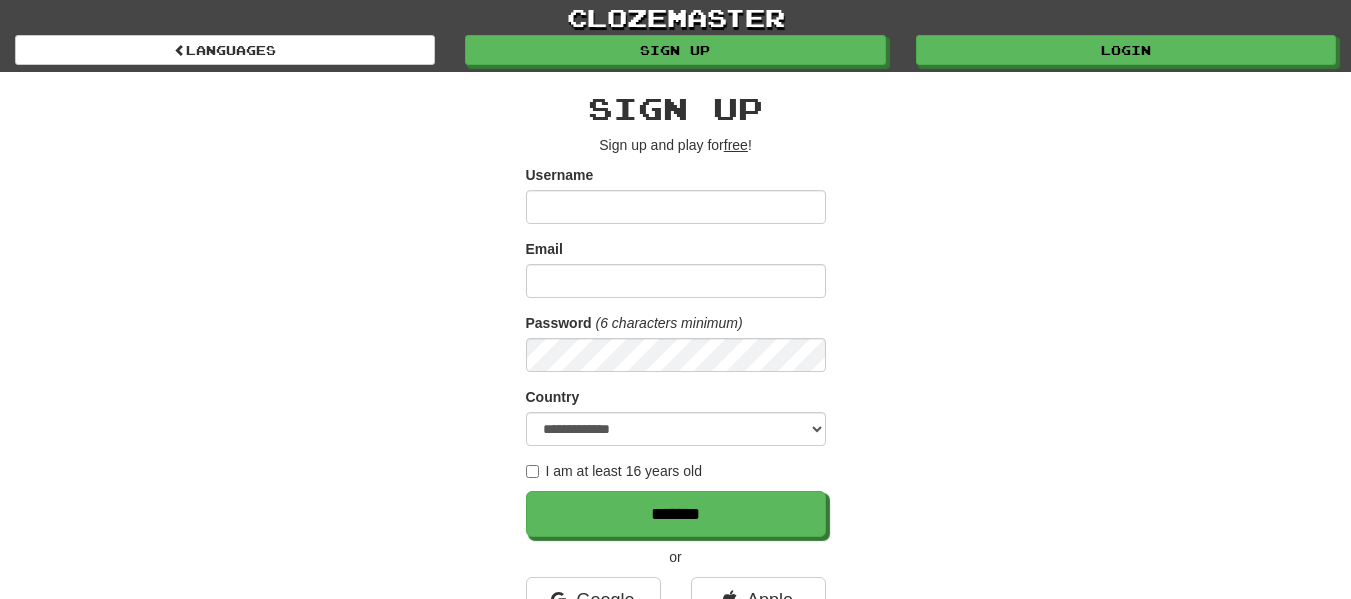 scroll, scrollTop: 0, scrollLeft: 0, axis: both 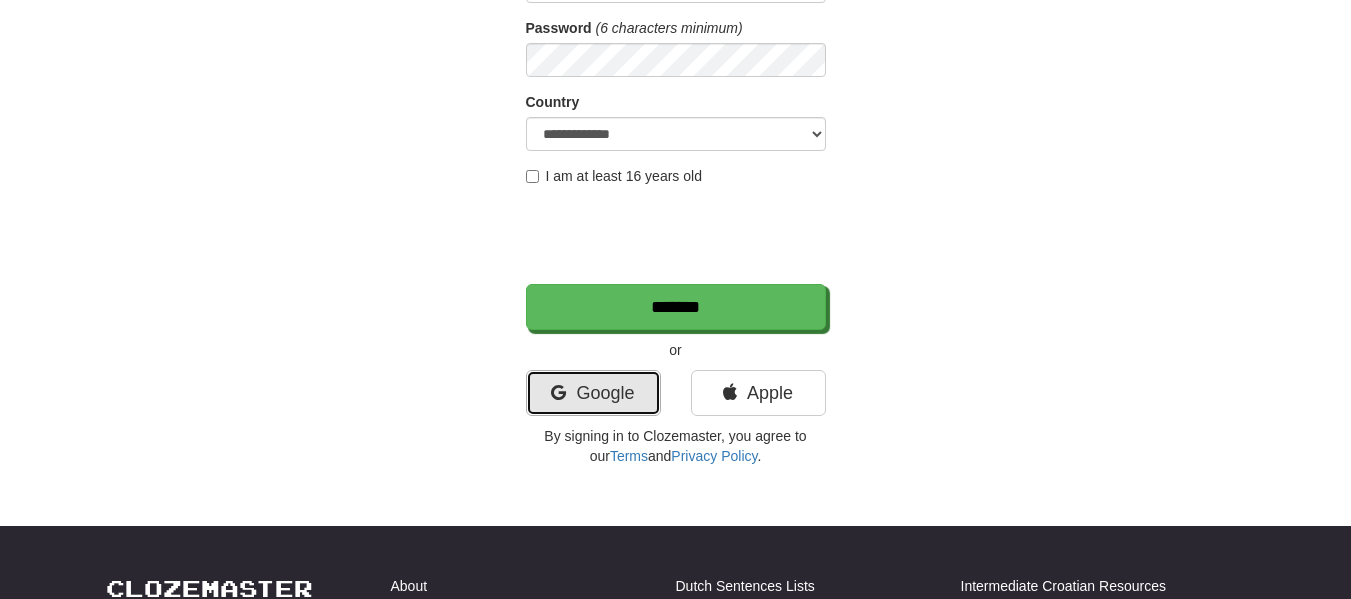 click on "Google" at bounding box center [593, 393] 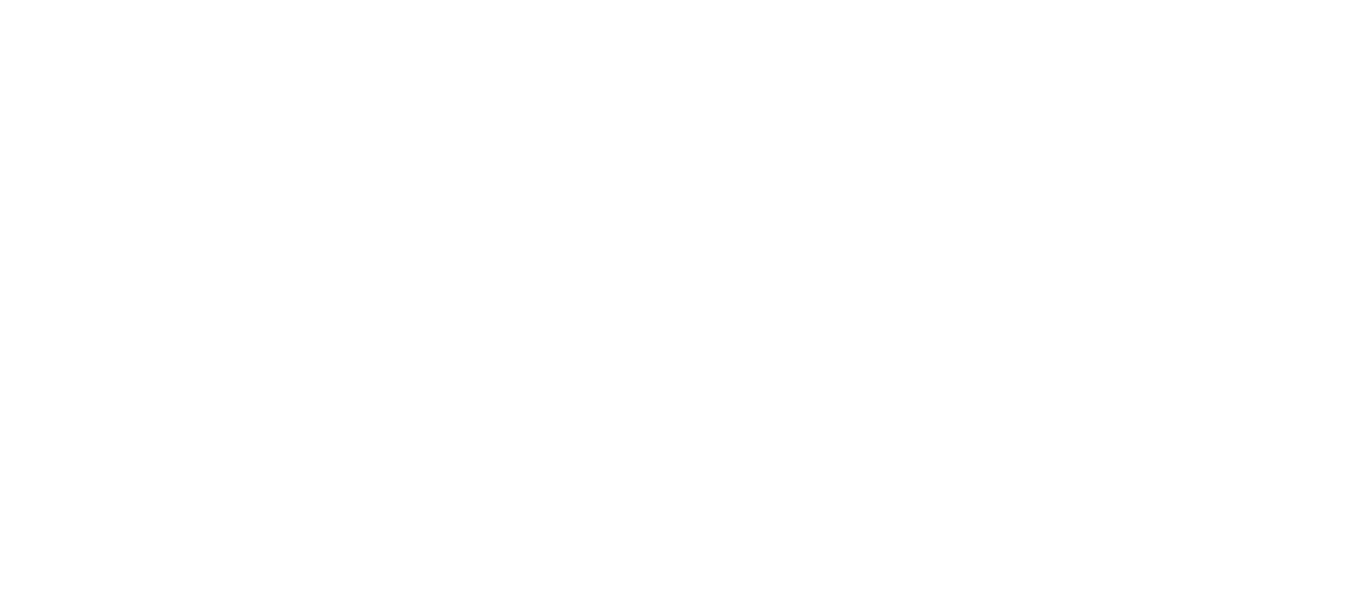 scroll, scrollTop: 0, scrollLeft: 0, axis: both 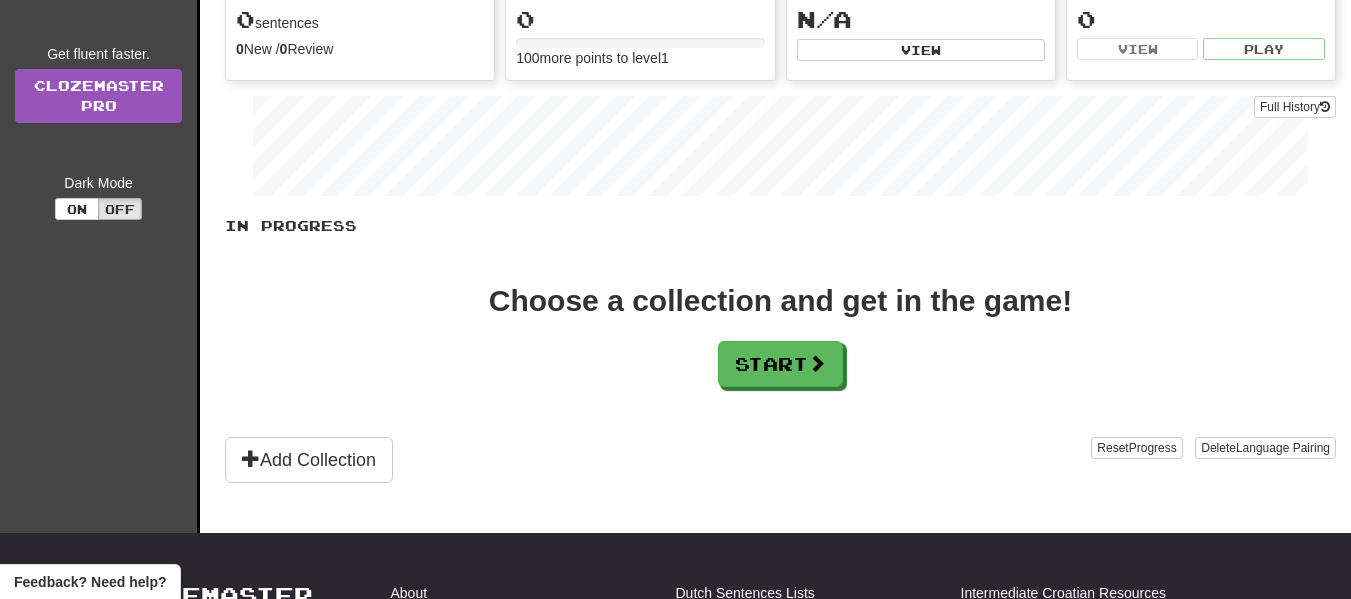 click on "In Progress Choose a collection and get in the game! Start   Add Collection Reset  Progress Delete  Language Pairing Dark Mode On Off" at bounding box center (780, 349) 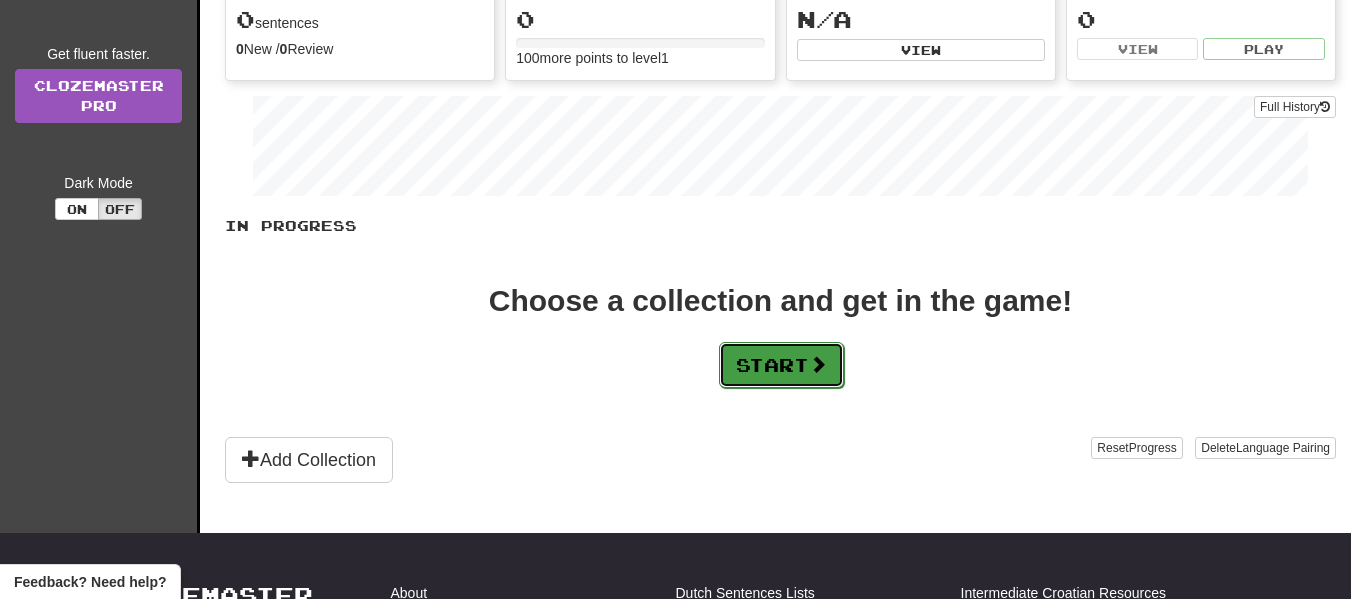 click on "Start" at bounding box center [781, 365] 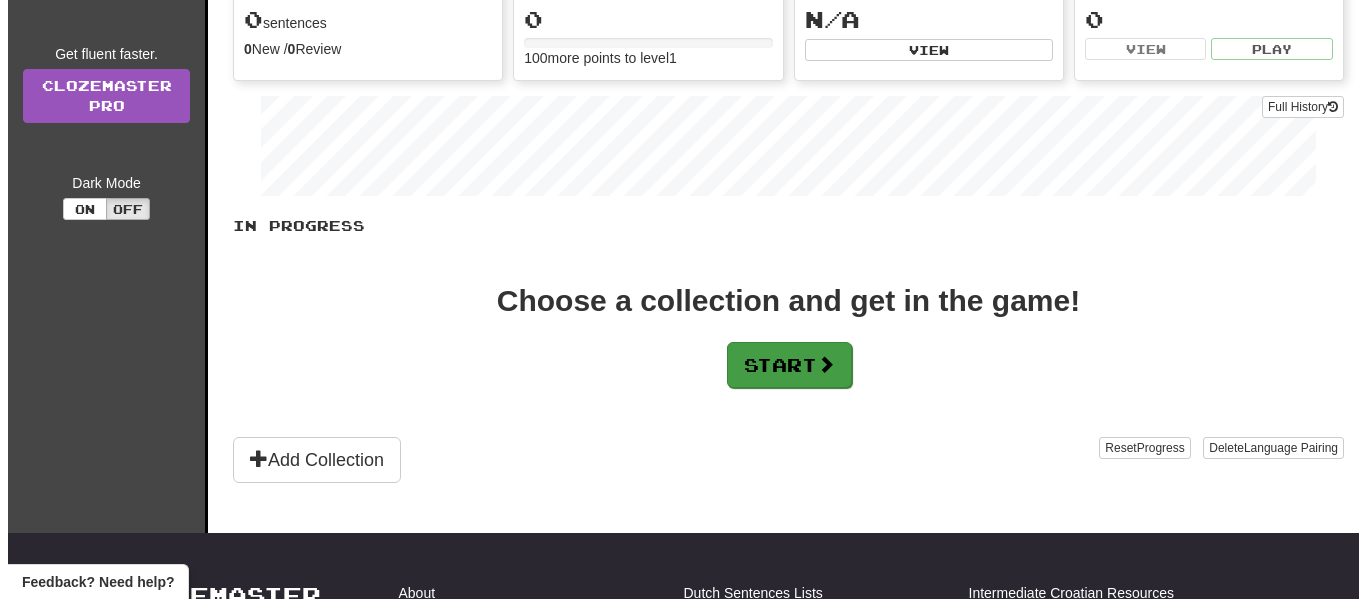 scroll, scrollTop: 0, scrollLeft: 0, axis: both 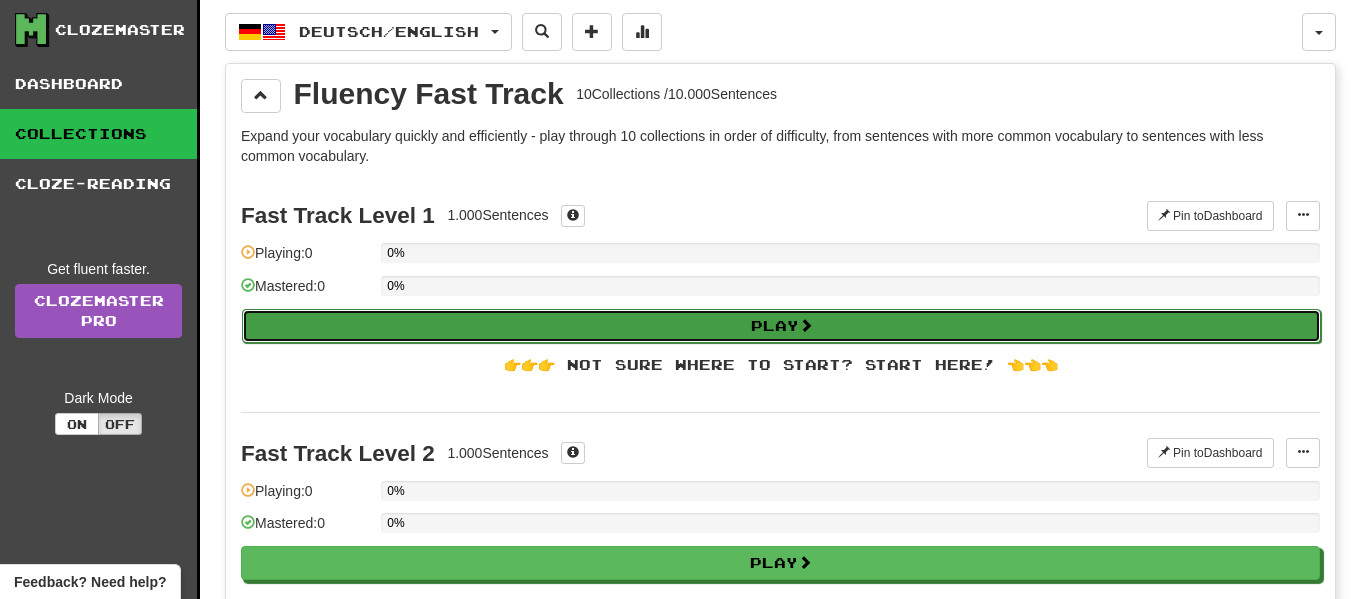 click on "Play" at bounding box center [781, 326] 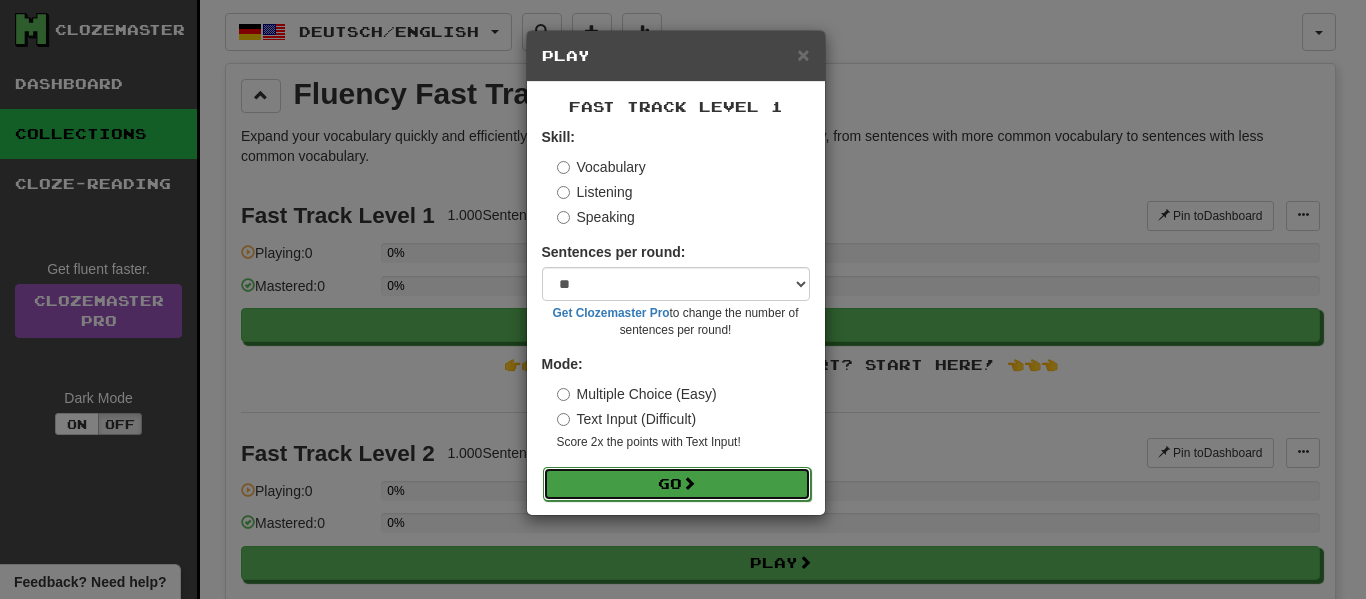 click on "Go" at bounding box center [677, 484] 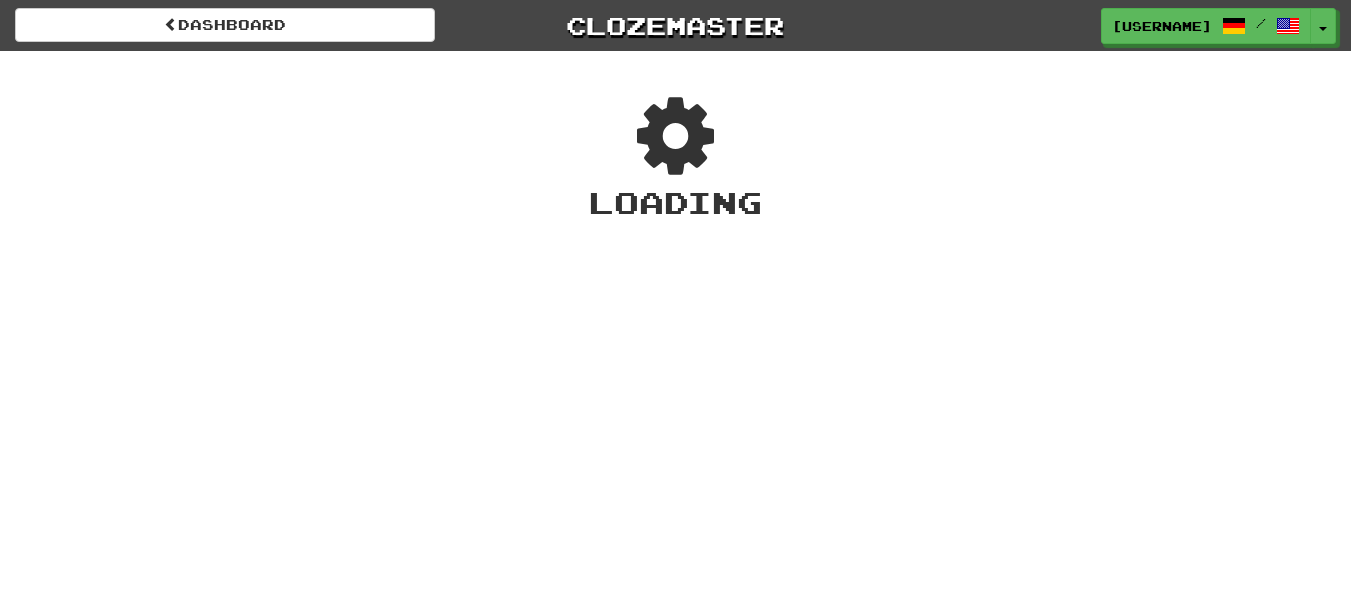 scroll, scrollTop: 0, scrollLeft: 0, axis: both 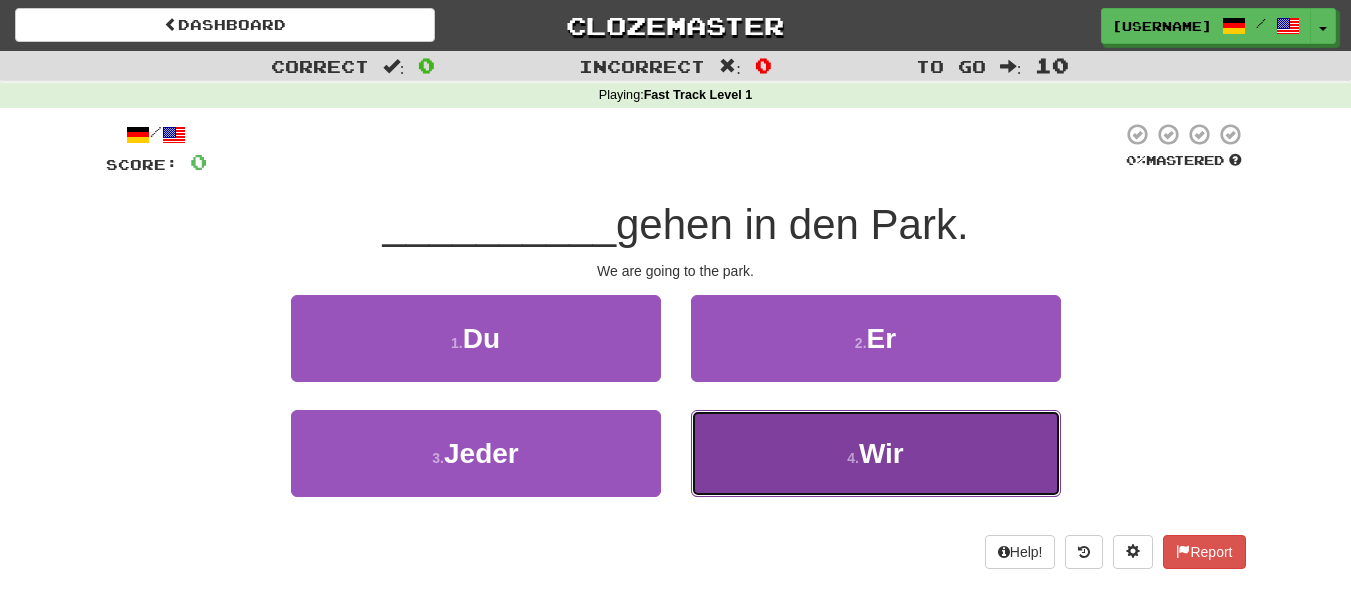 click on "4 .  Wir" at bounding box center (876, 453) 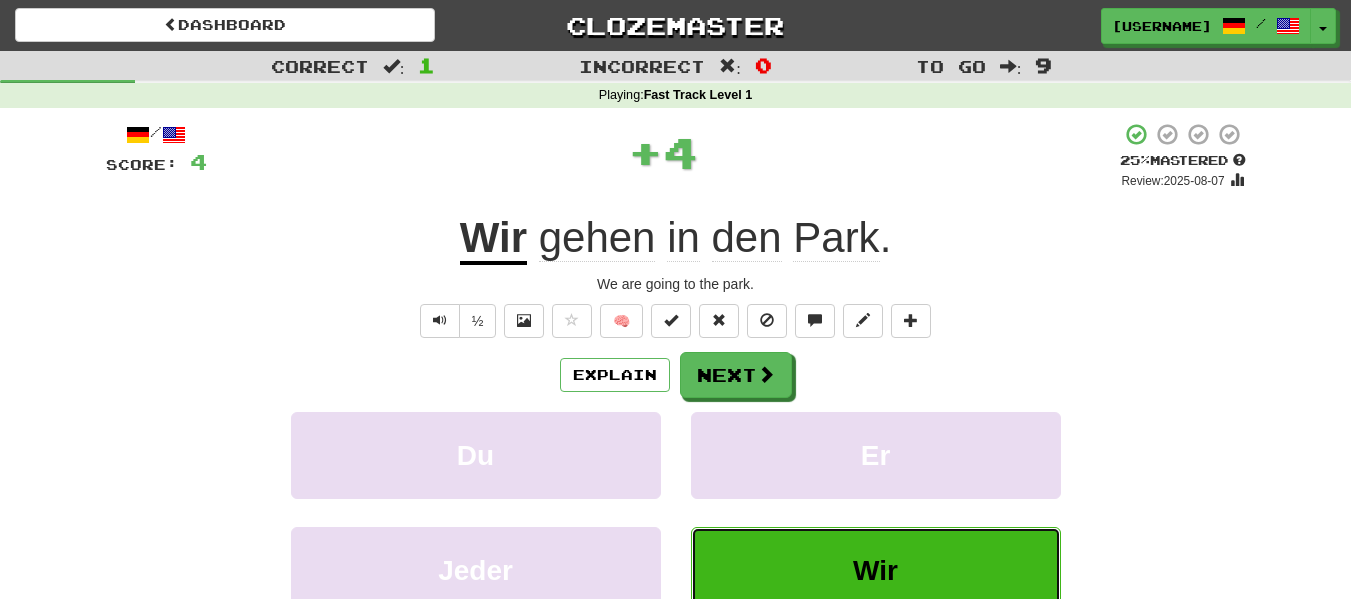 scroll, scrollTop: 127, scrollLeft: 0, axis: vertical 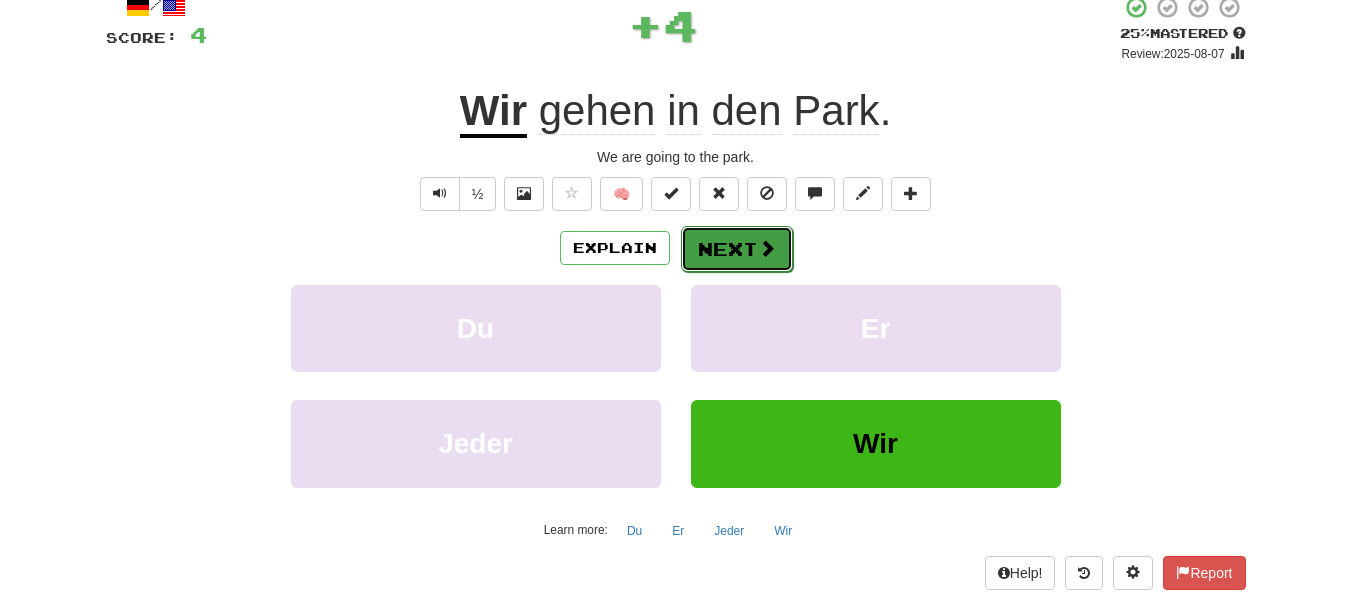 click at bounding box center (767, 248) 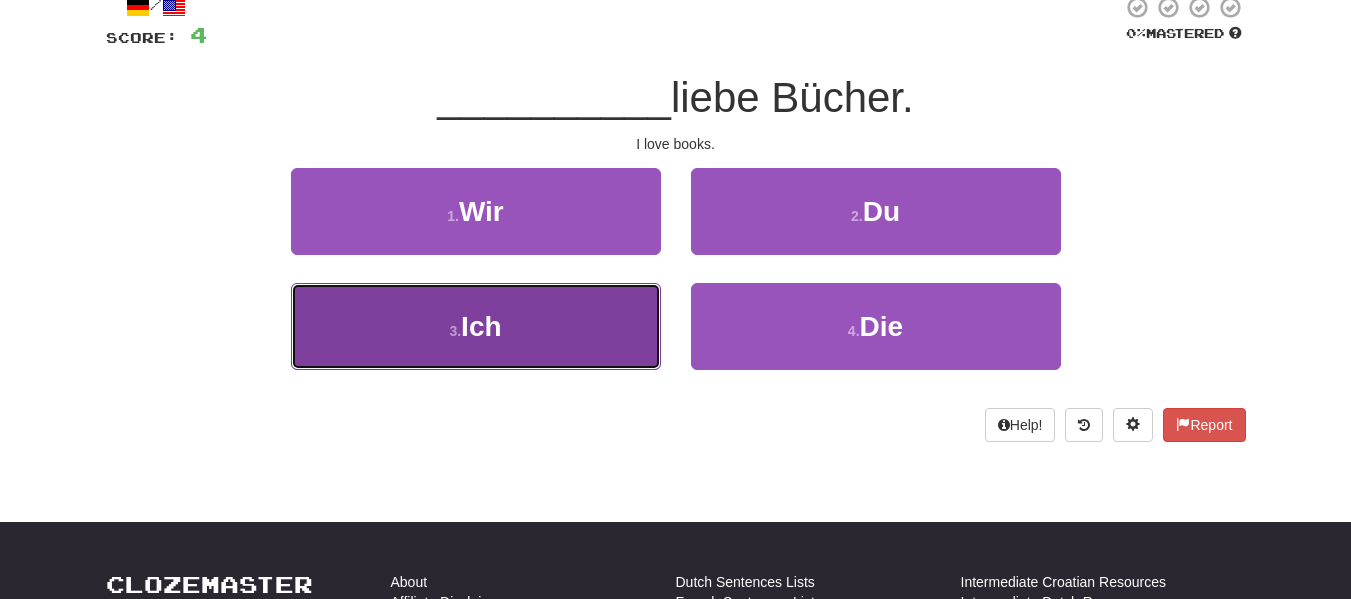 click on "3 .  Ich" at bounding box center [476, 326] 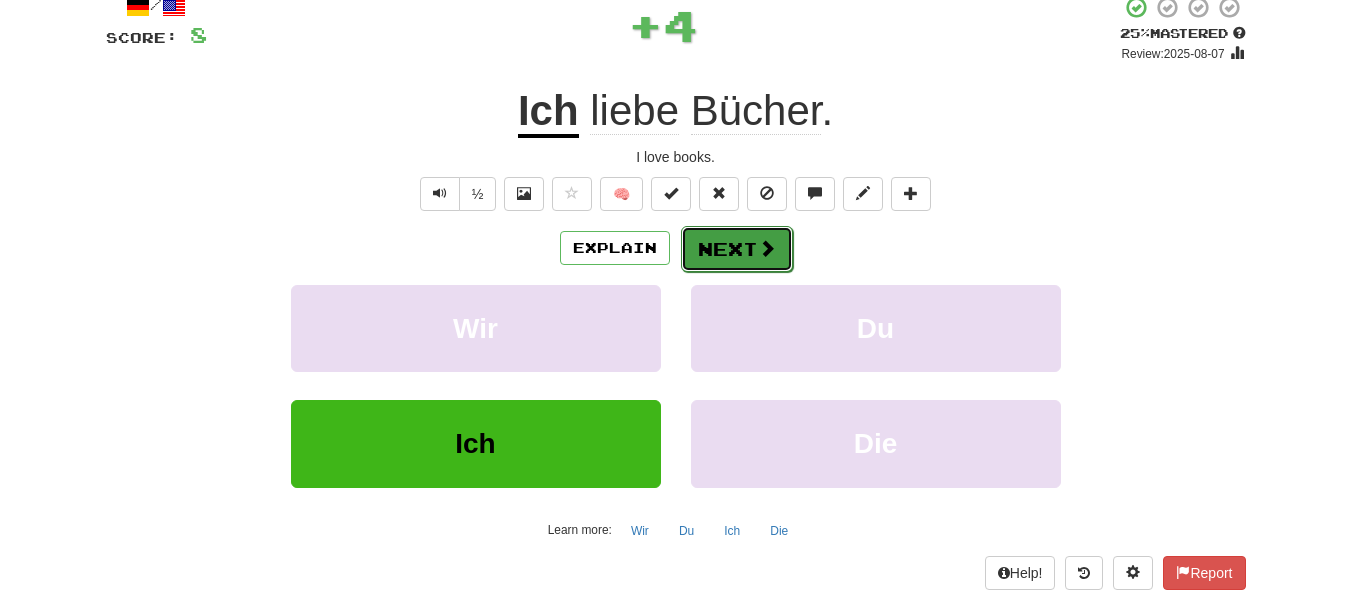 click on "Next" at bounding box center [737, 249] 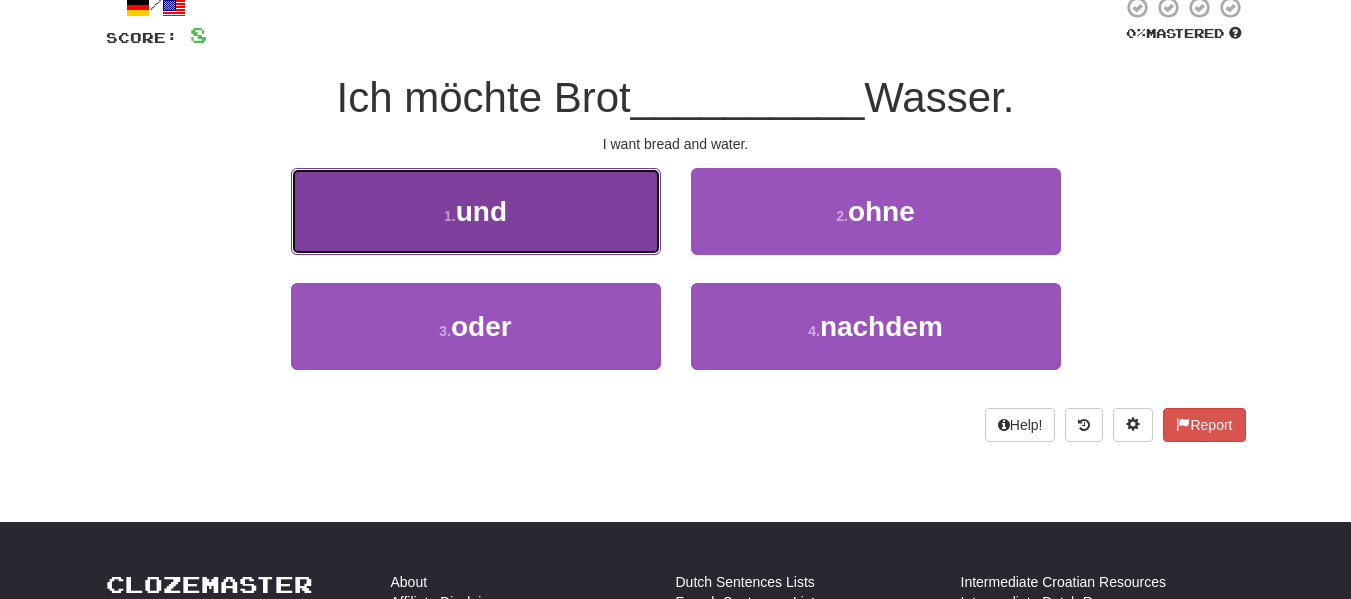 click on "1 .  und" at bounding box center [476, 211] 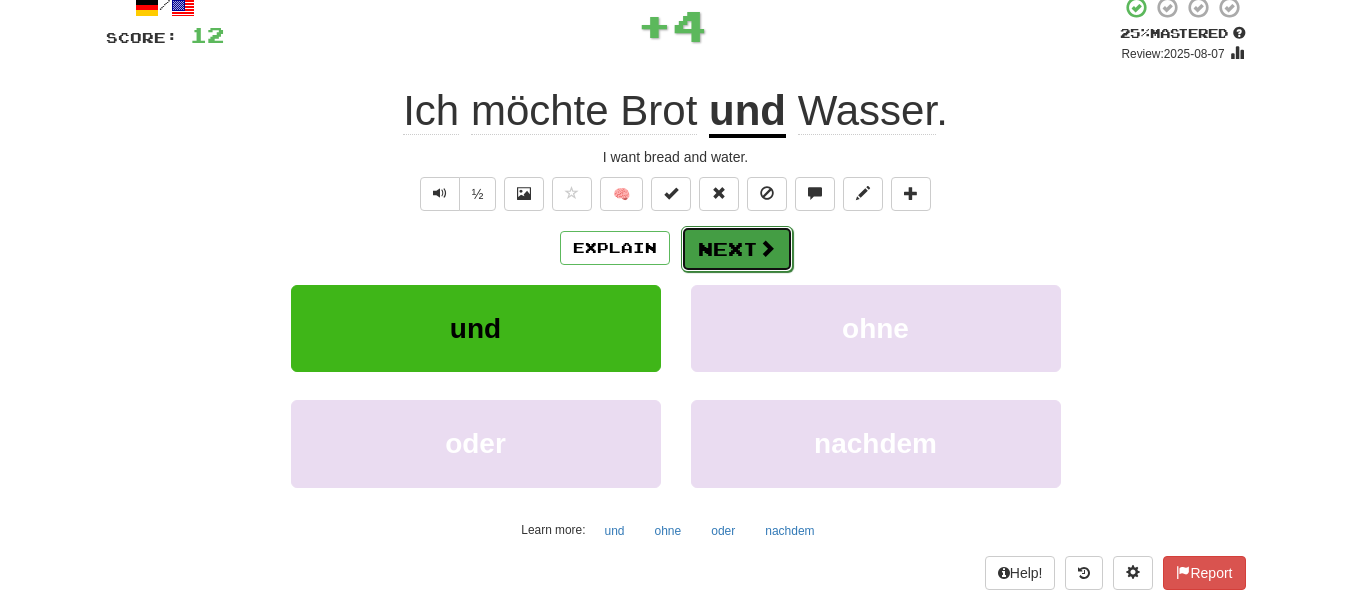 click on "Next" at bounding box center (737, 249) 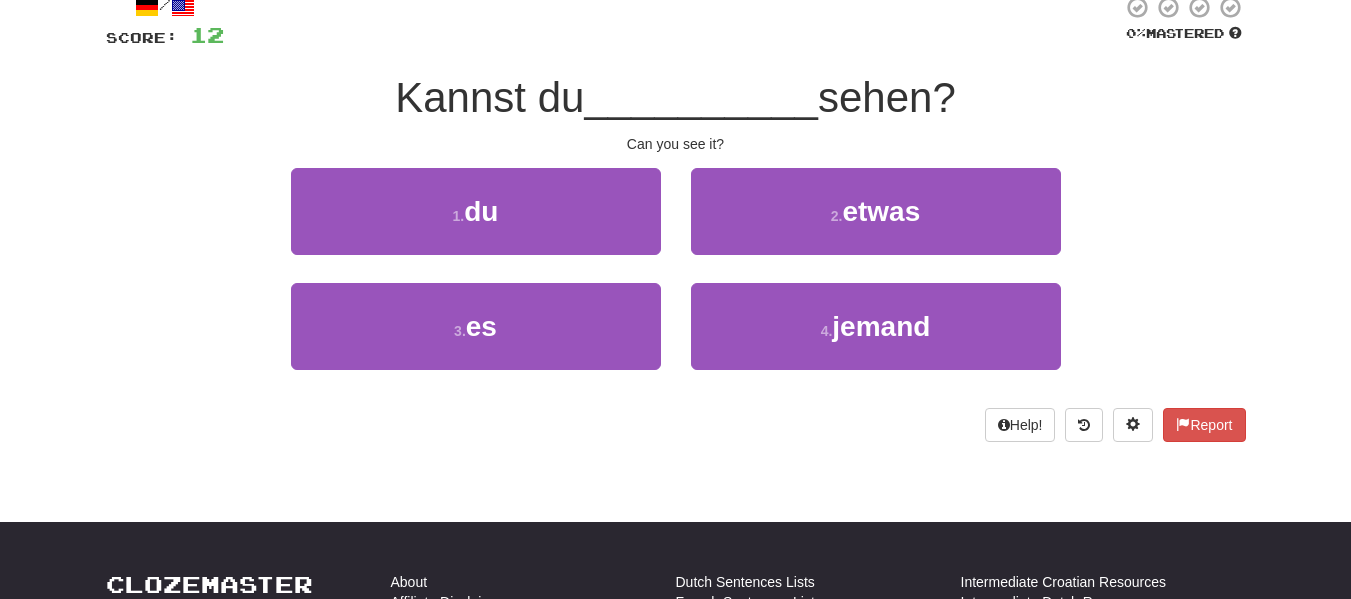 click on "1 .  du" at bounding box center (476, 225) 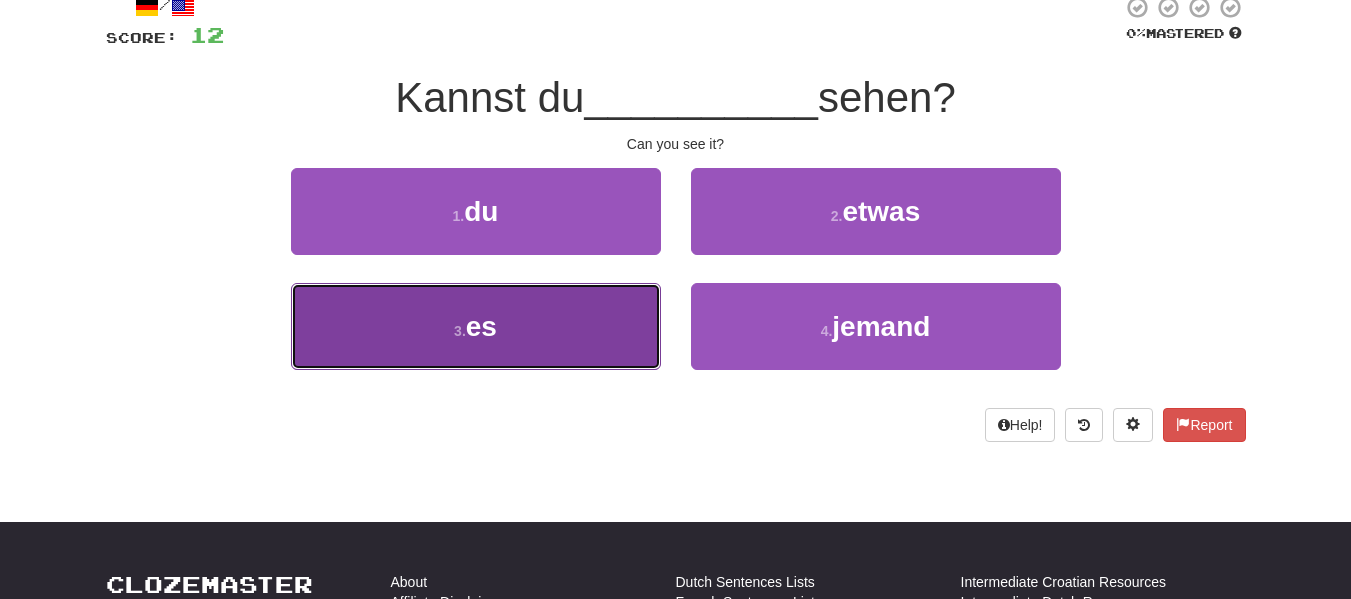 click on "3 .  es" at bounding box center [476, 326] 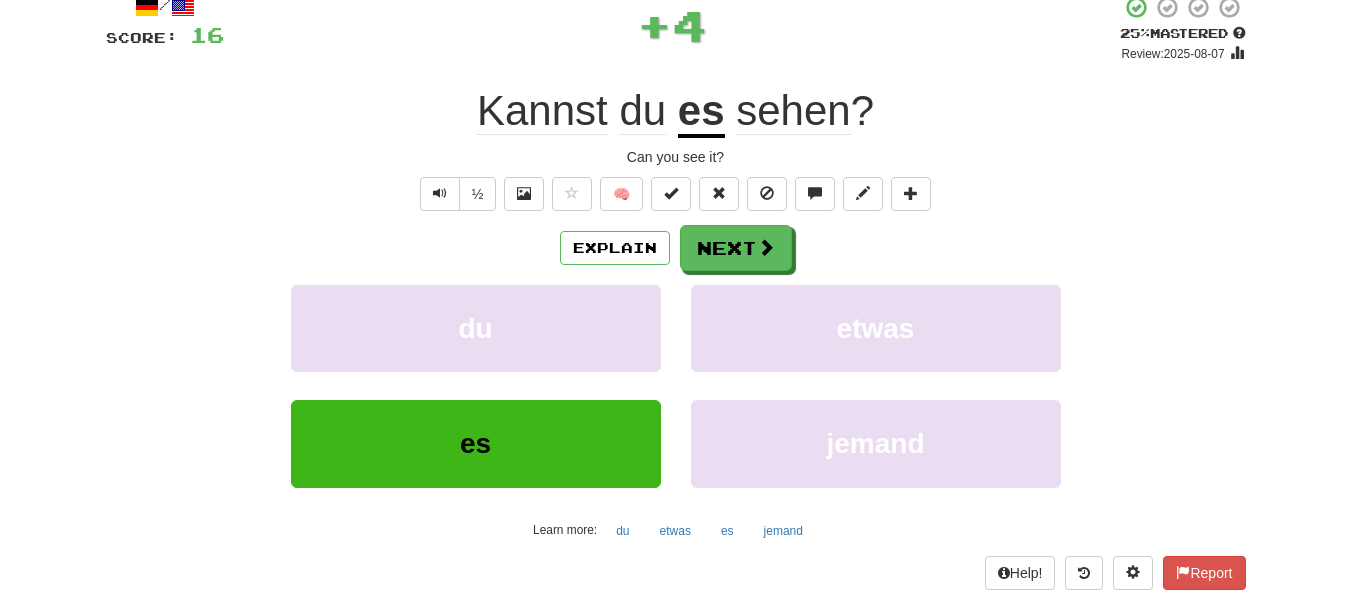 click on "Explain Next" at bounding box center (676, 248) 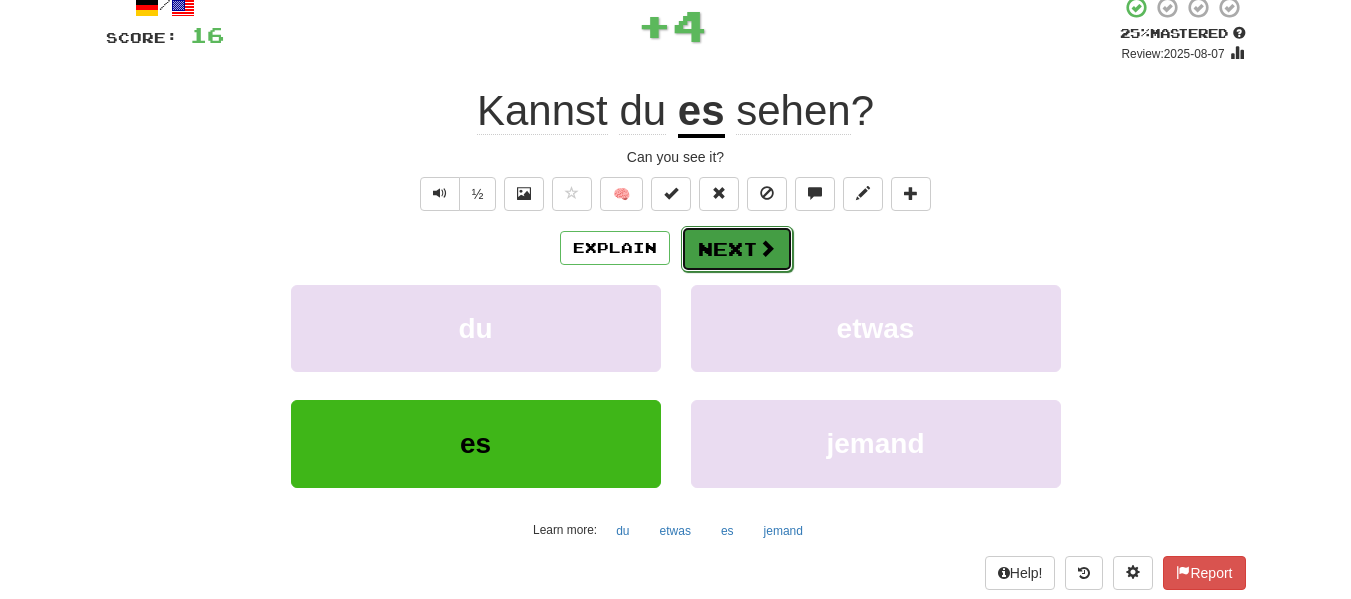 click on "Next" at bounding box center (737, 249) 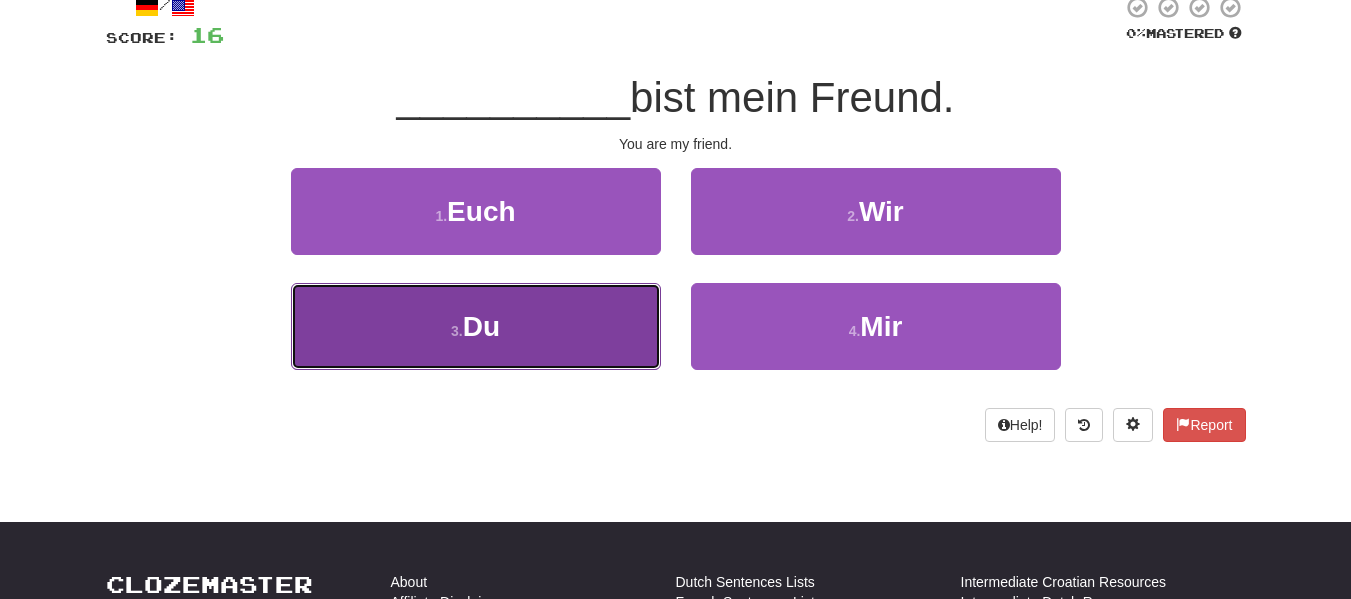 click on "3 .  Du" at bounding box center [476, 326] 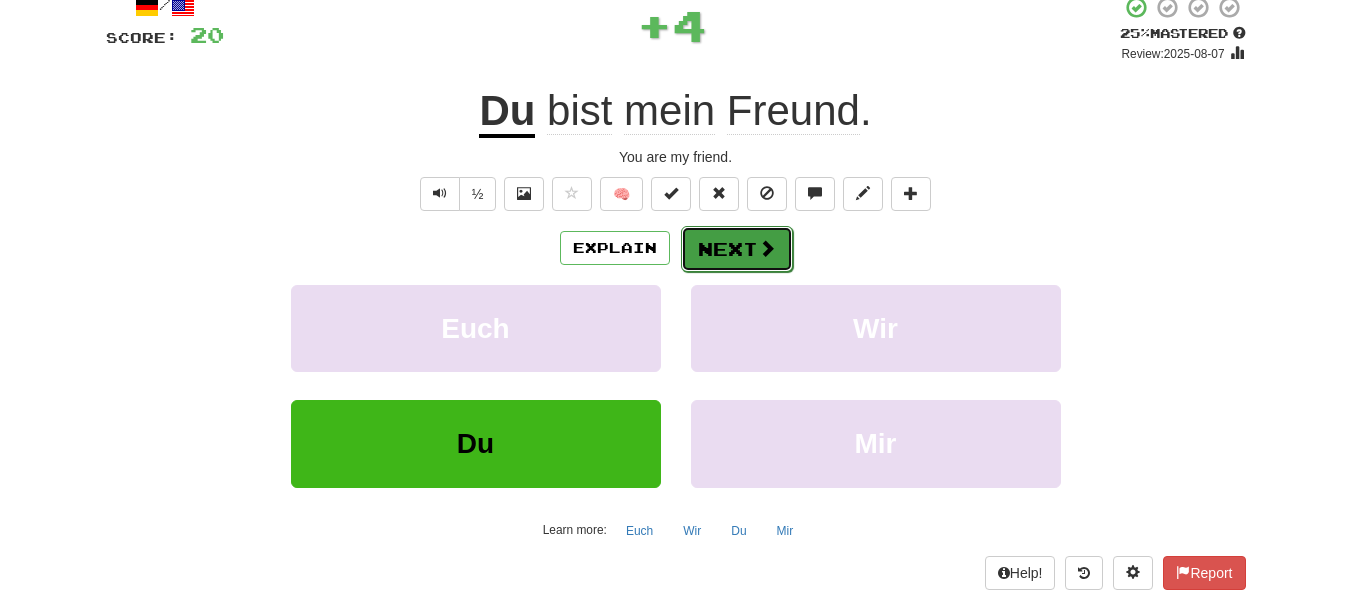 click on "Next" at bounding box center [737, 249] 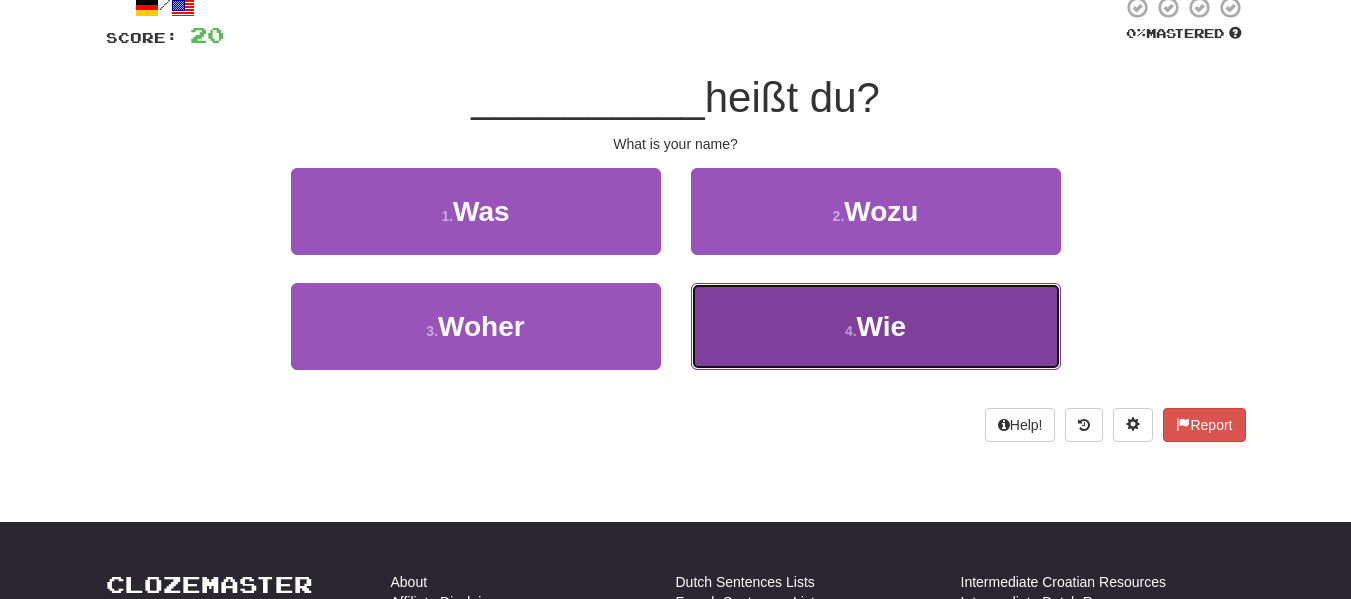 click on "4 .  Wie" at bounding box center (876, 326) 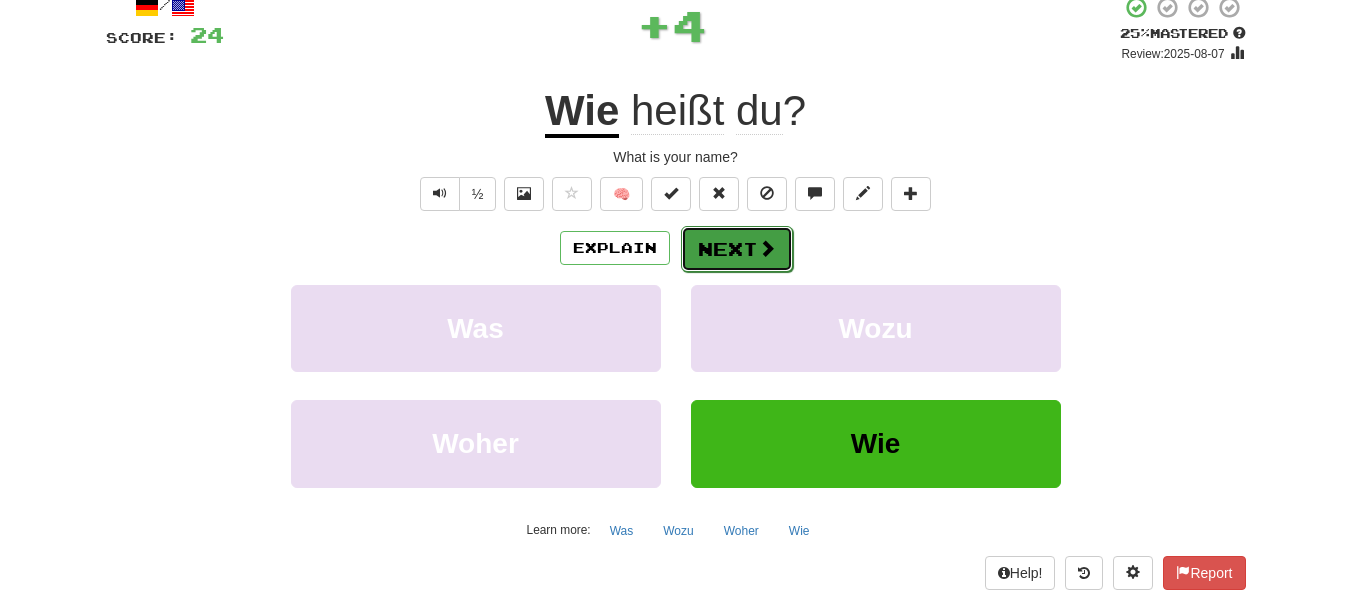 click at bounding box center [767, 248] 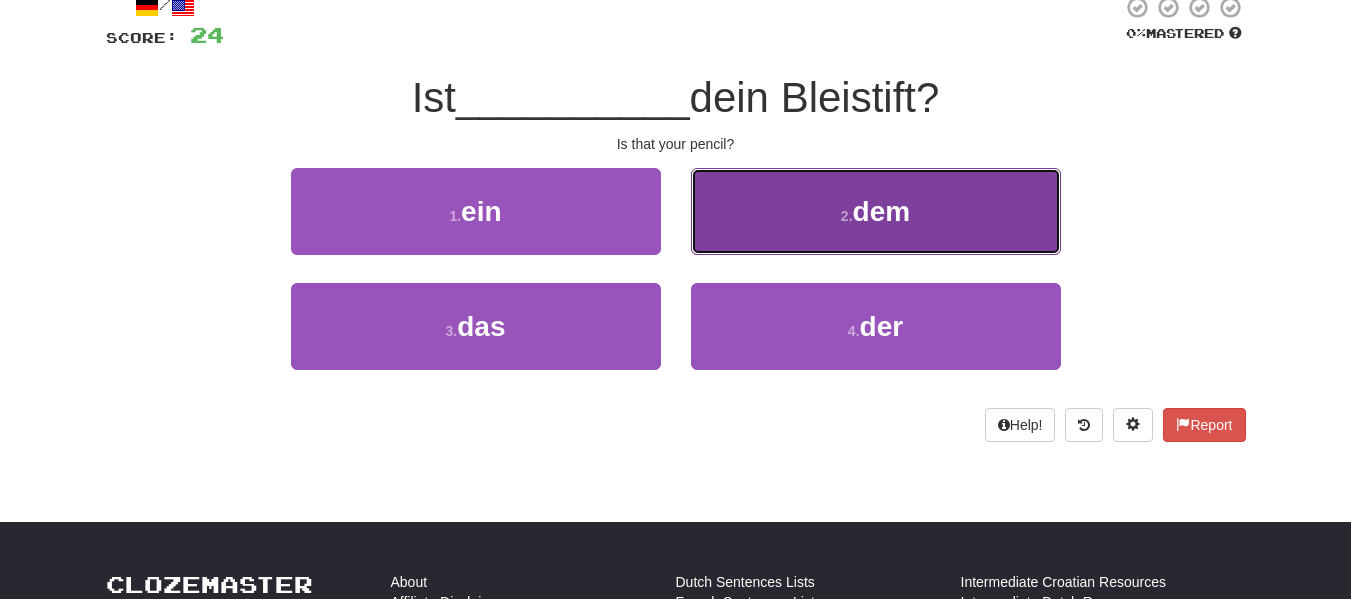 click on "2 .  dem" at bounding box center (876, 211) 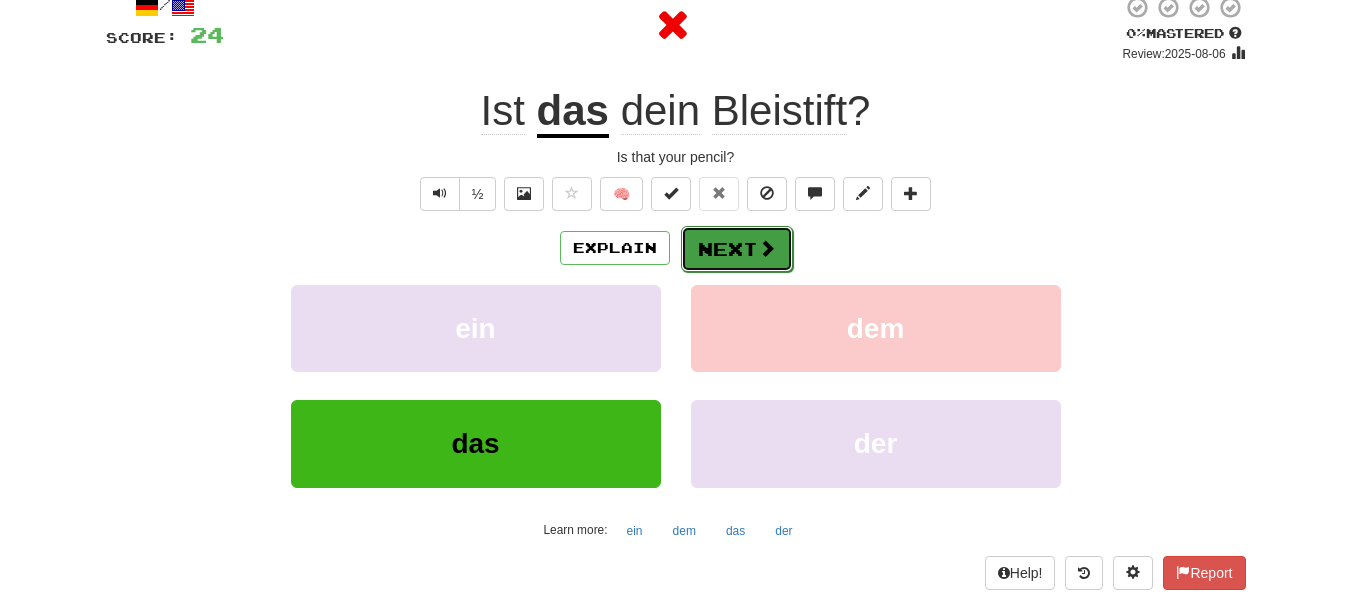 click on "Next" at bounding box center (737, 249) 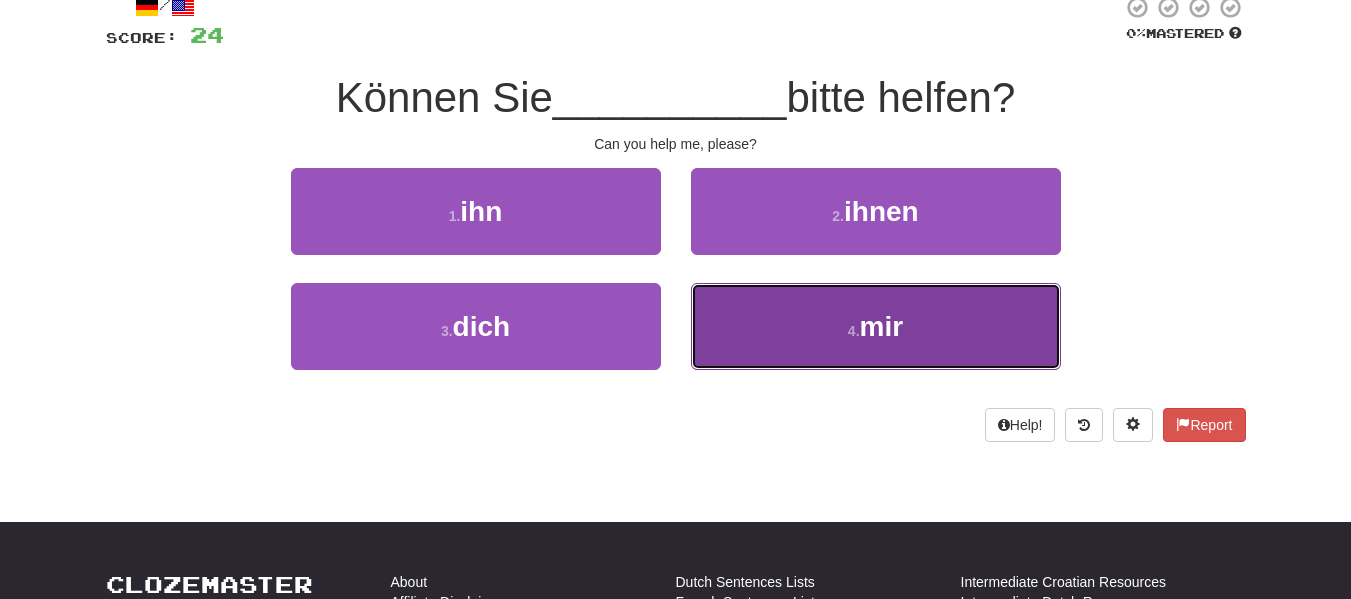 click on "4 .  mir" at bounding box center [876, 326] 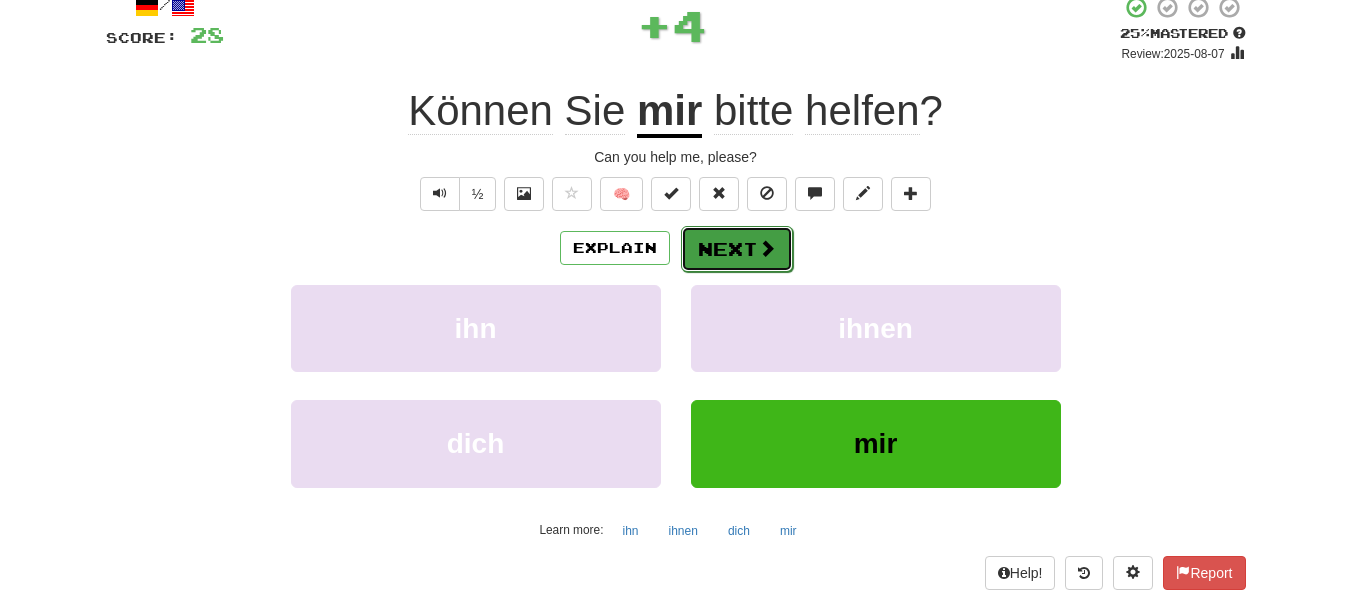 click at bounding box center (767, 248) 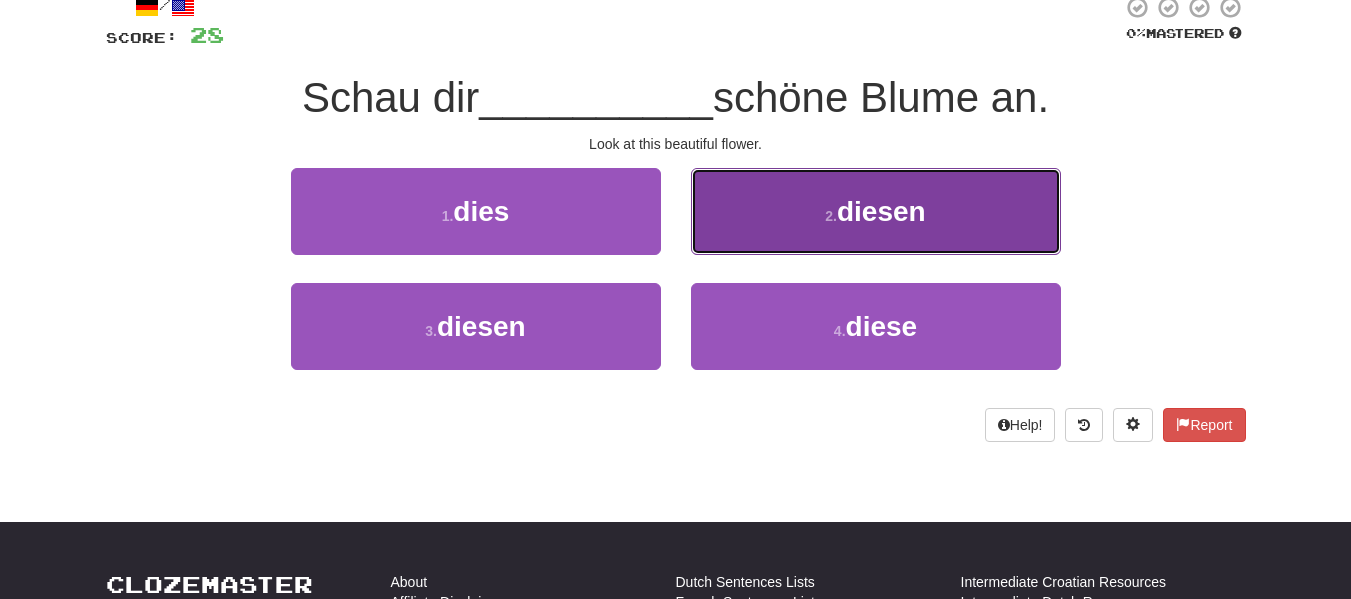 click on "2 .  diesen" at bounding box center (876, 211) 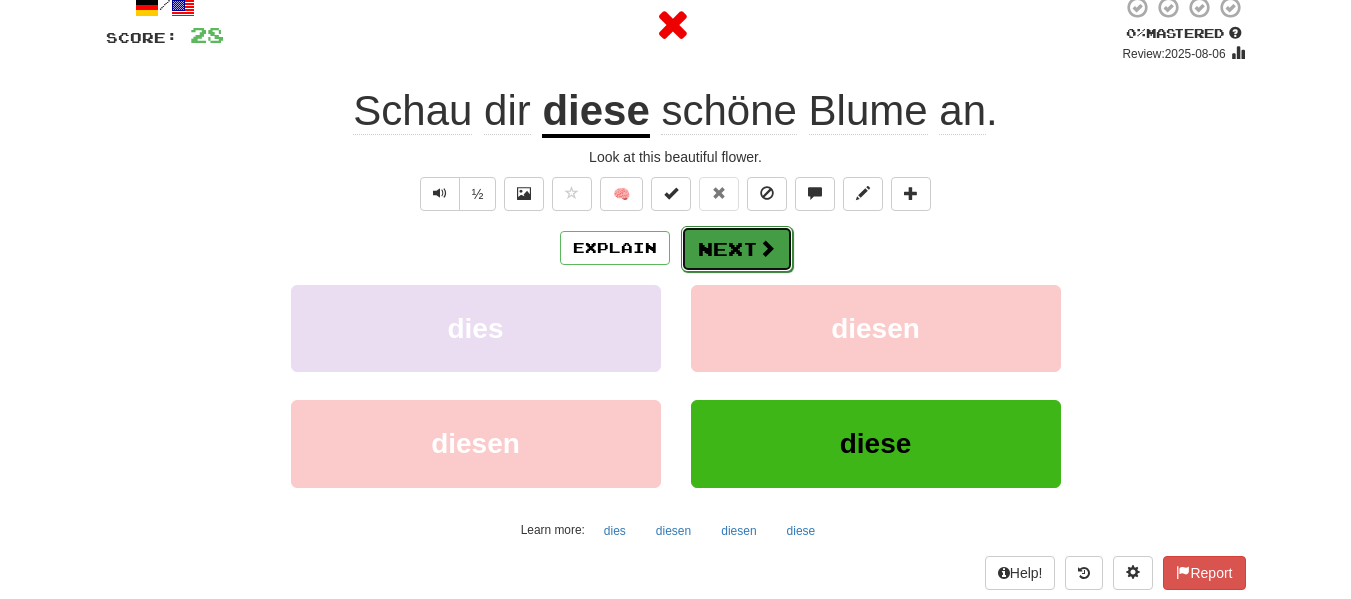 click on "Next" at bounding box center (737, 249) 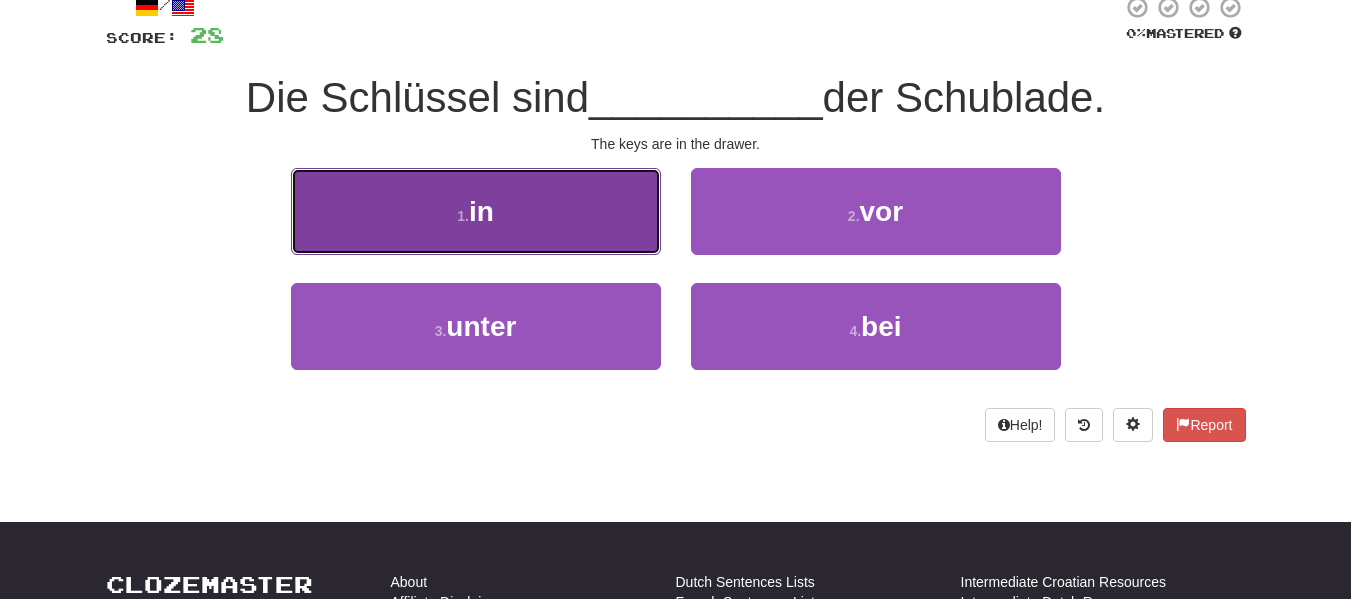 click on "1 .  in" at bounding box center (476, 211) 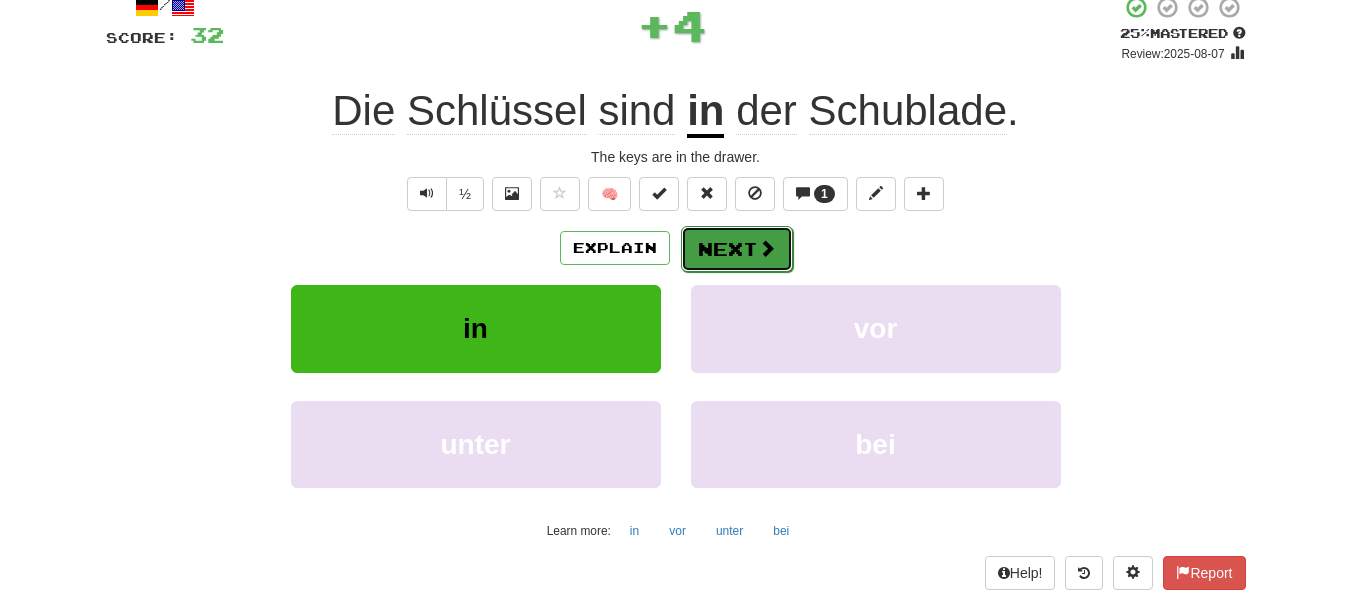 click on "Next" at bounding box center (737, 249) 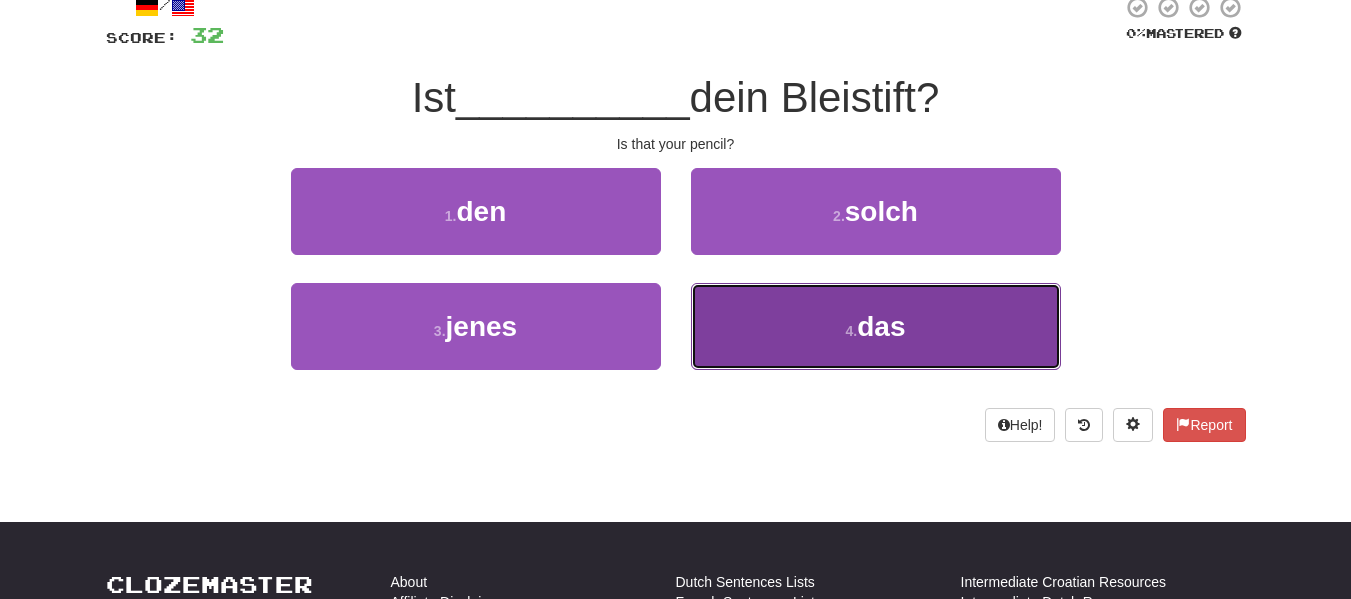 click on "4 .  das" at bounding box center [876, 326] 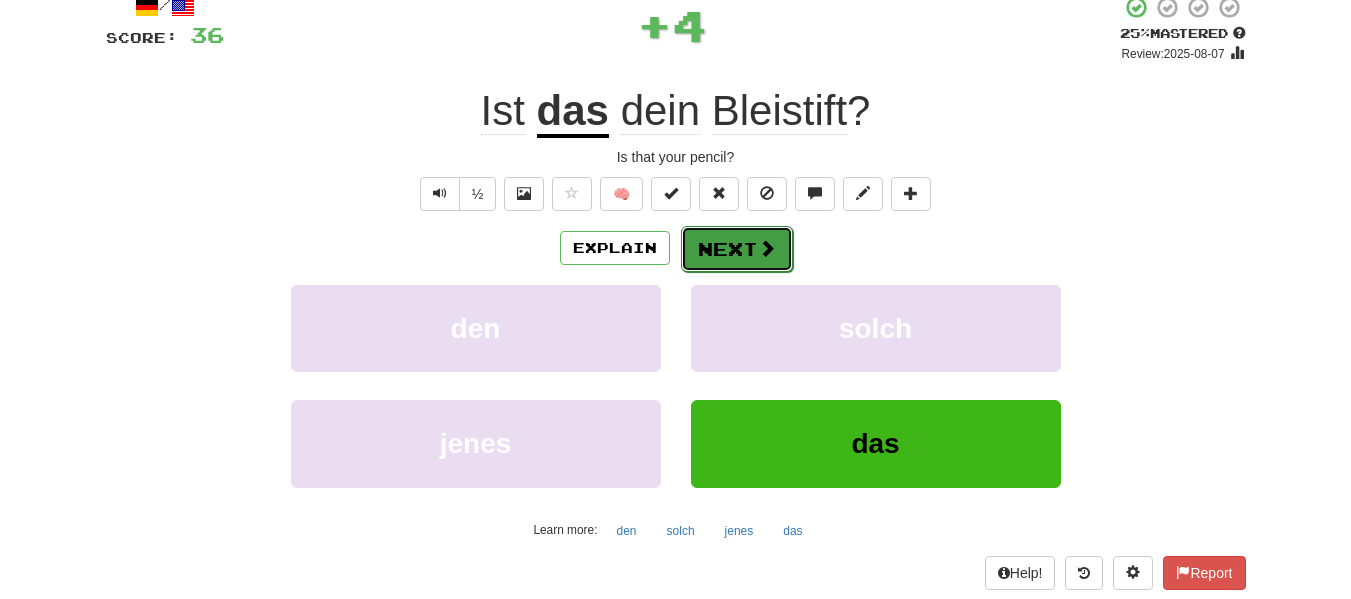 click on "Next" at bounding box center (737, 249) 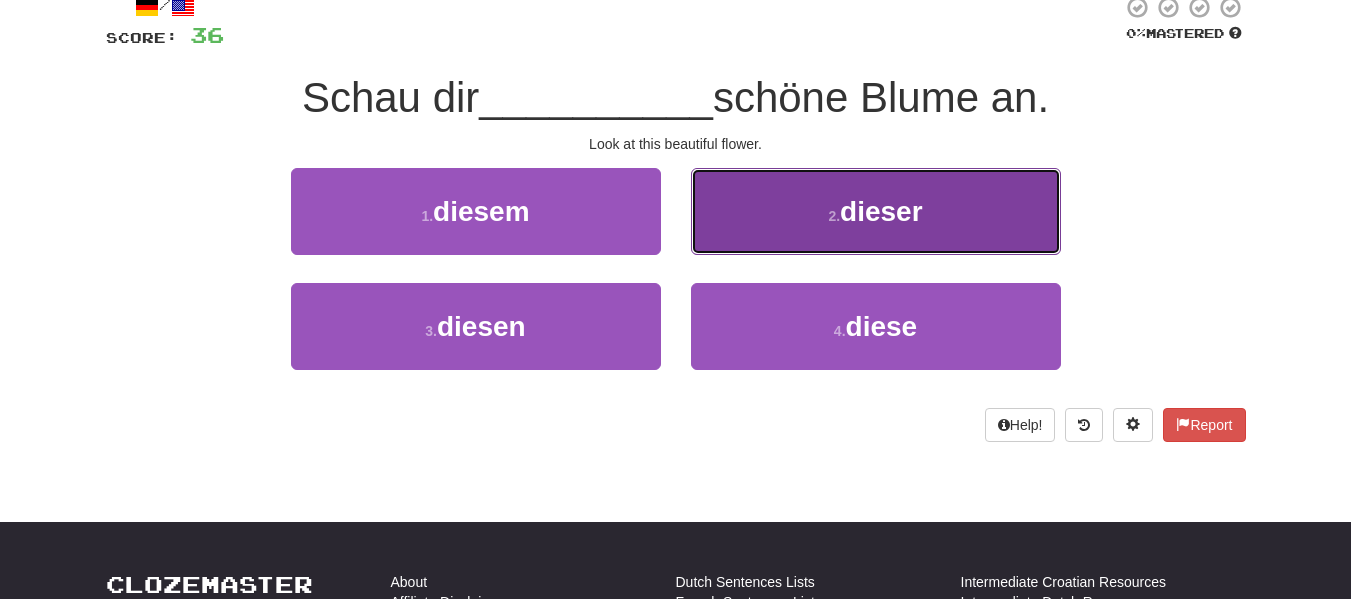 click on "dieser" at bounding box center (881, 211) 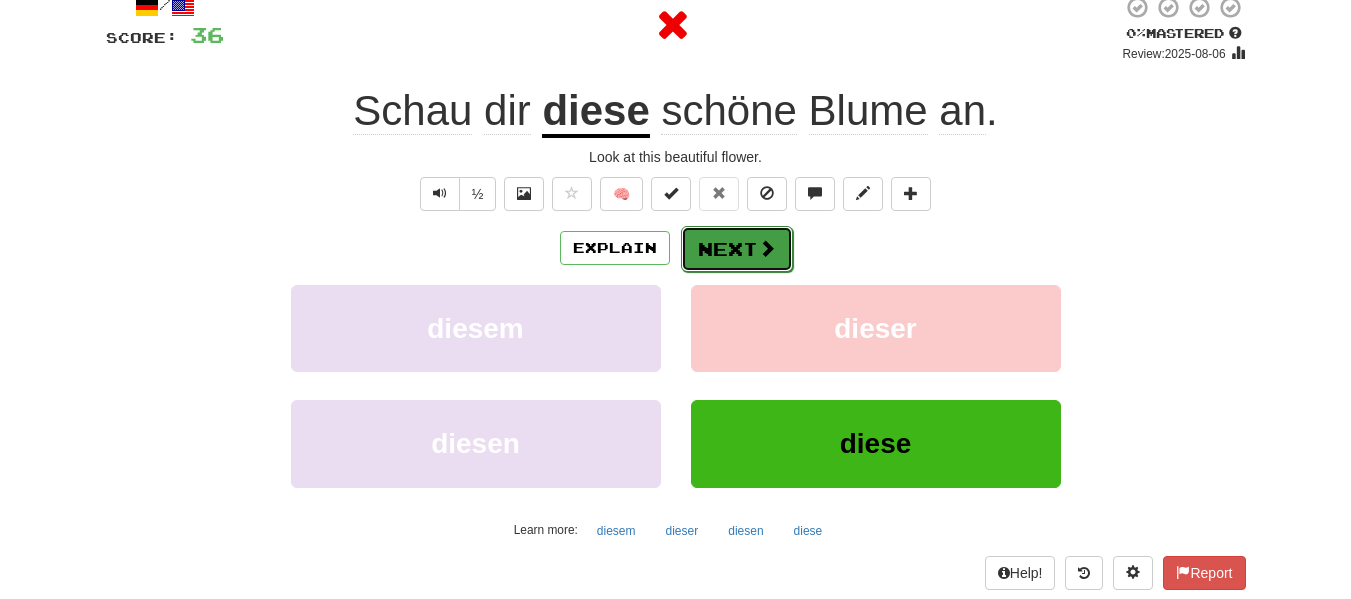 click on "Next" at bounding box center [737, 249] 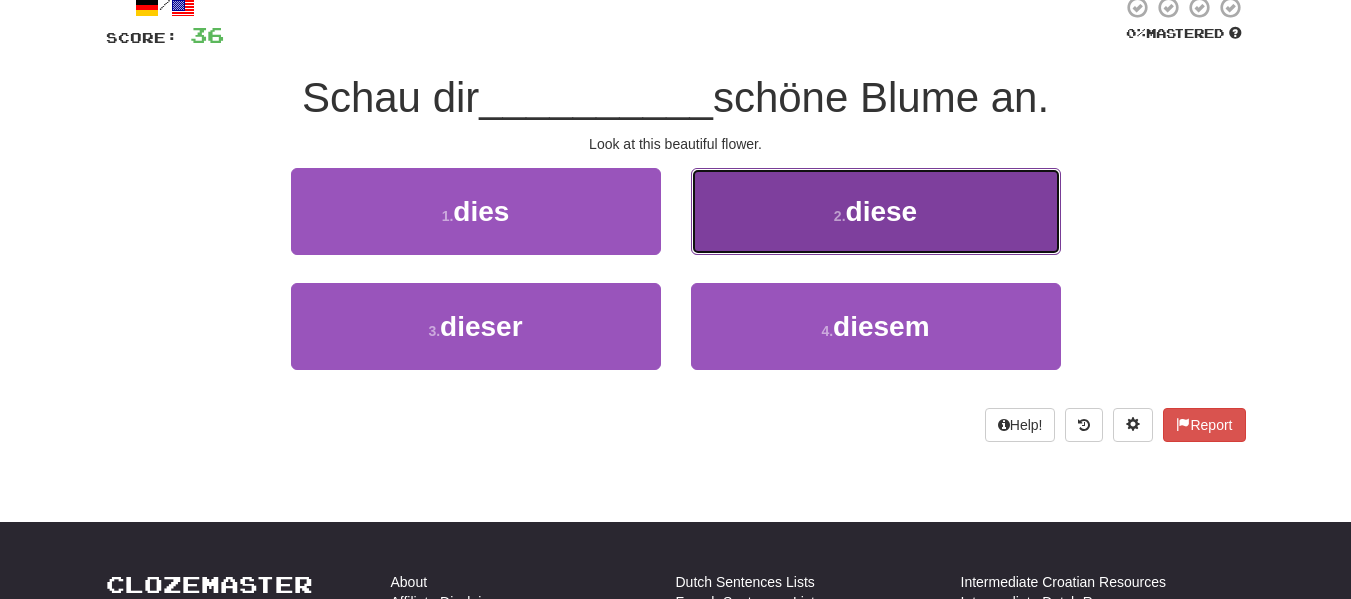 click on "diese" at bounding box center (882, 211) 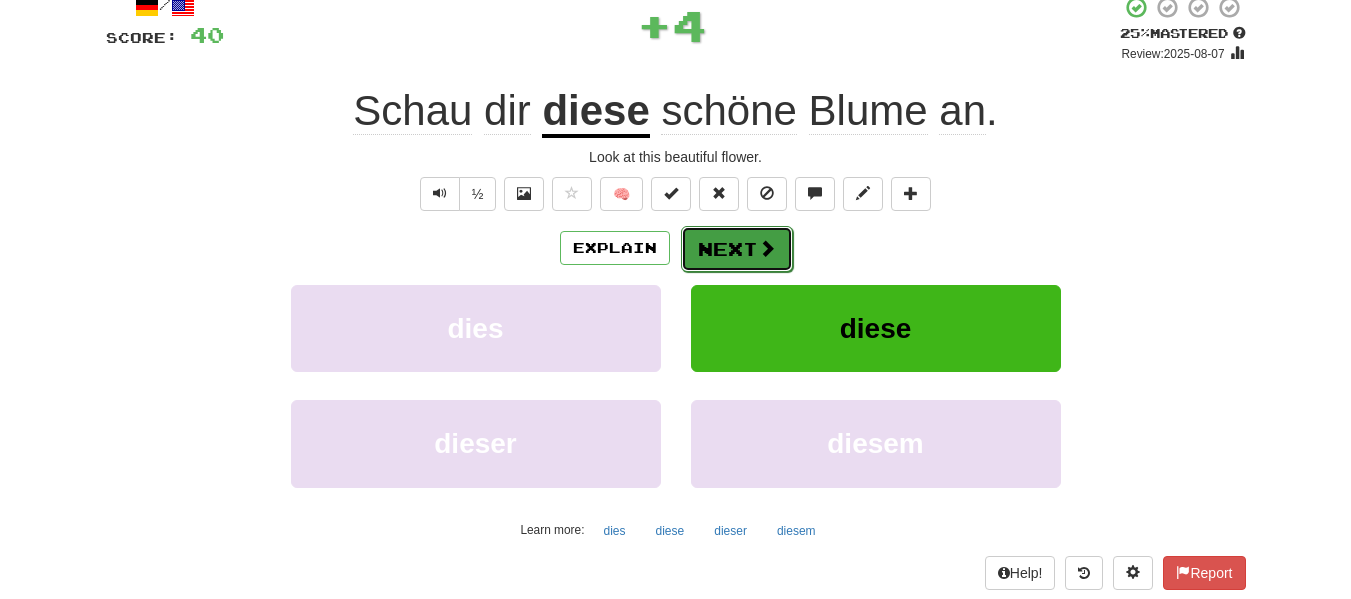 click at bounding box center (767, 248) 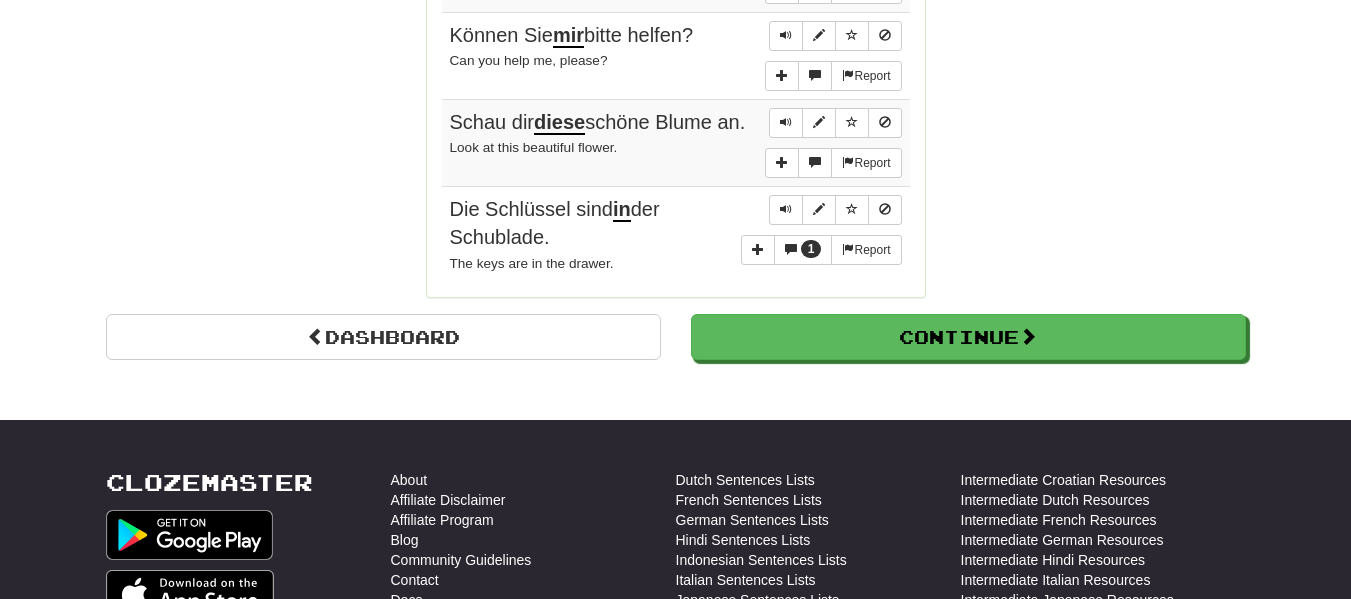 scroll, scrollTop: 1591, scrollLeft: 0, axis: vertical 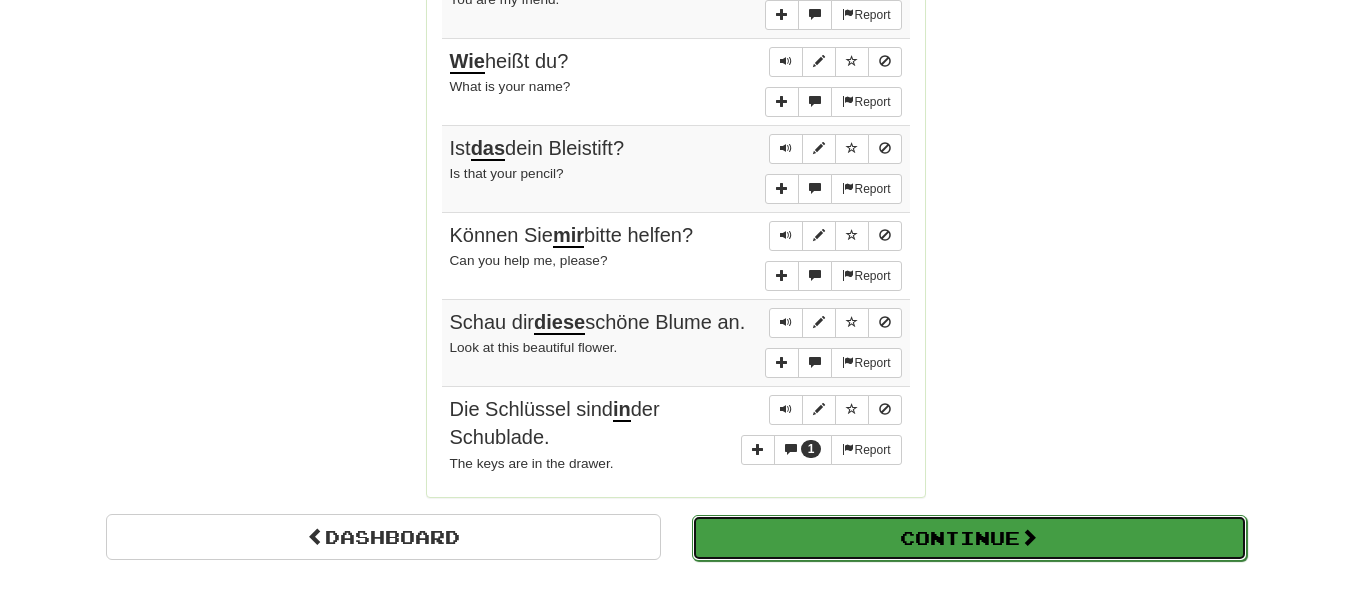 click on "Continue" at bounding box center (969, 538) 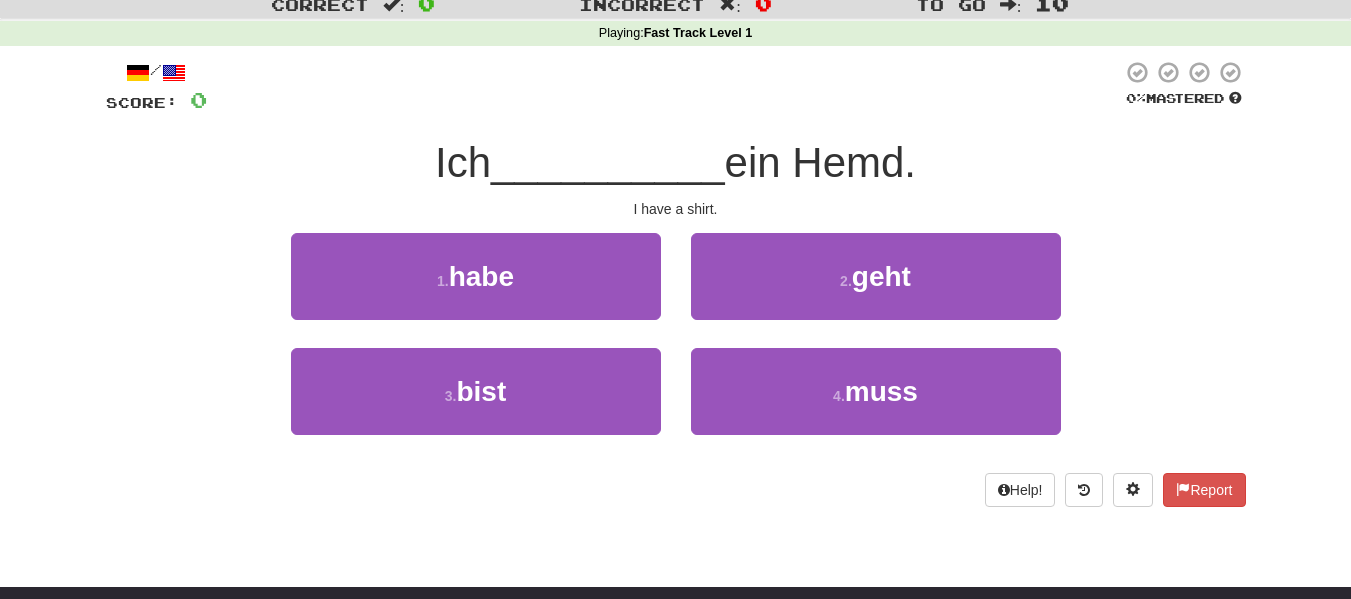 scroll, scrollTop: 64, scrollLeft: 0, axis: vertical 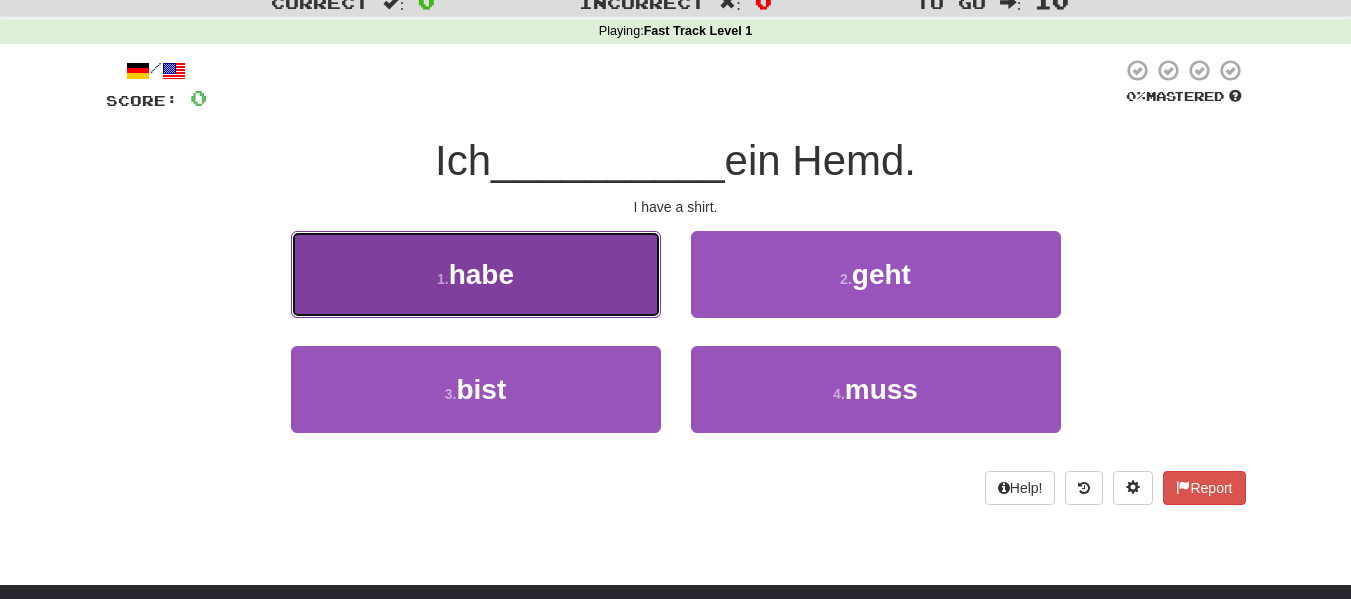 click on "1 .  habe" at bounding box center (476, 274) 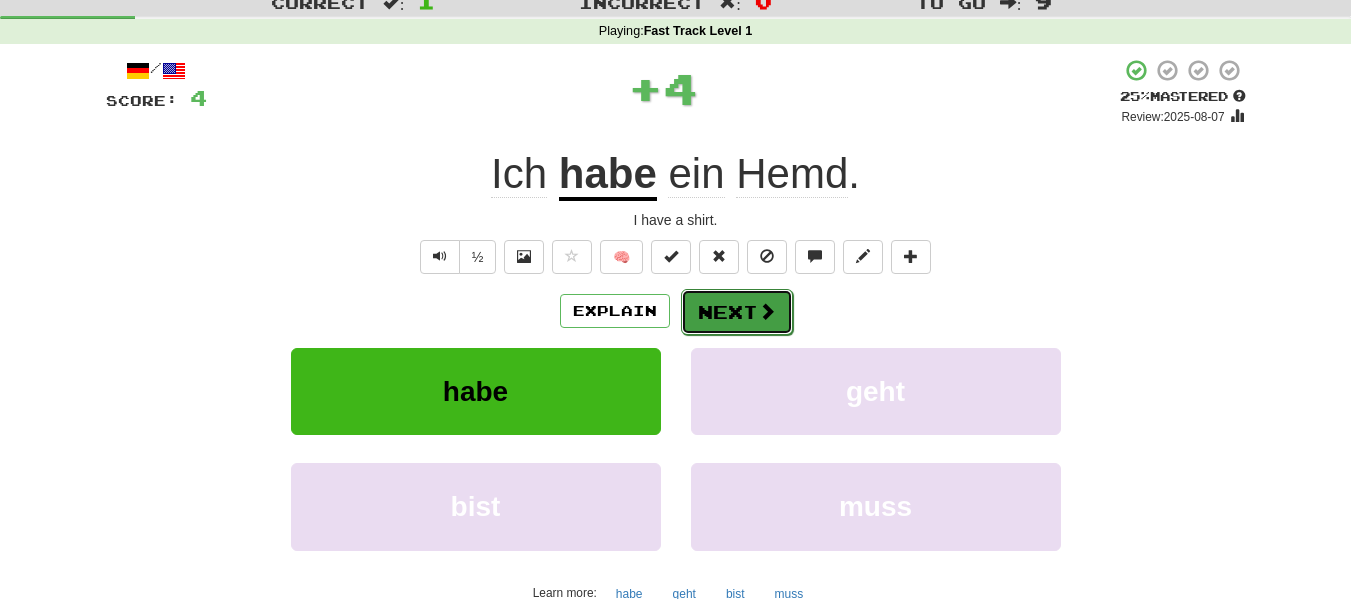 click on "Next" at bounding box center [737, 312] 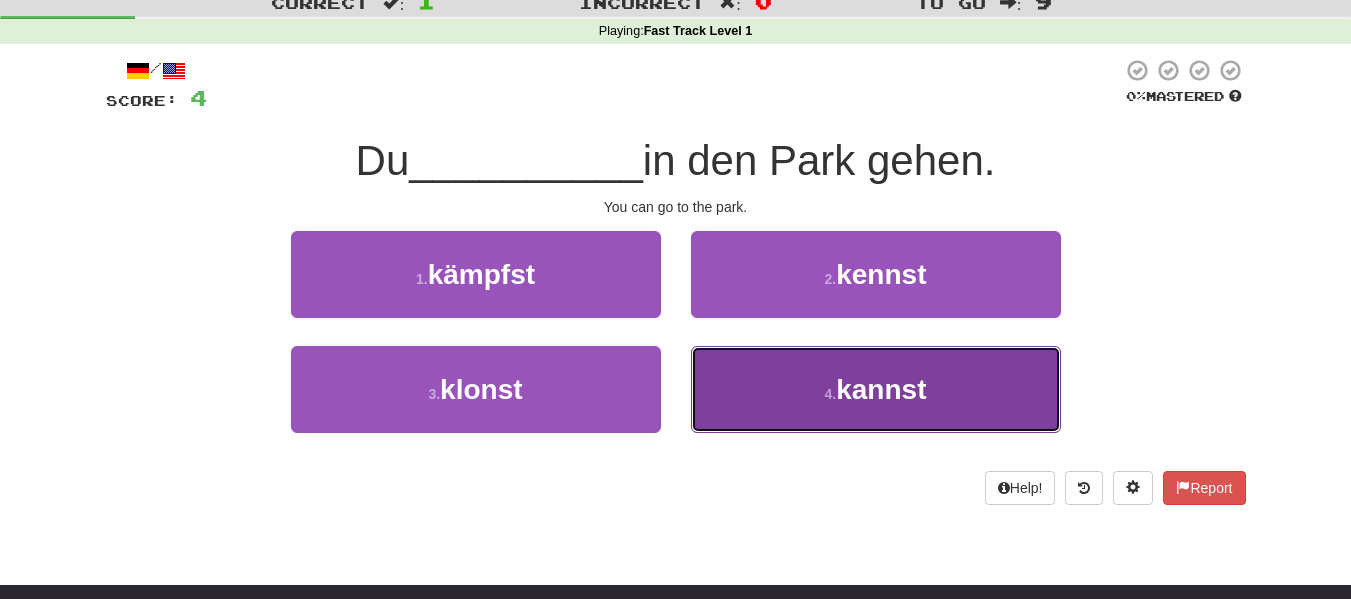 click on "4 .  kannst" at bounding box center (876, 389) 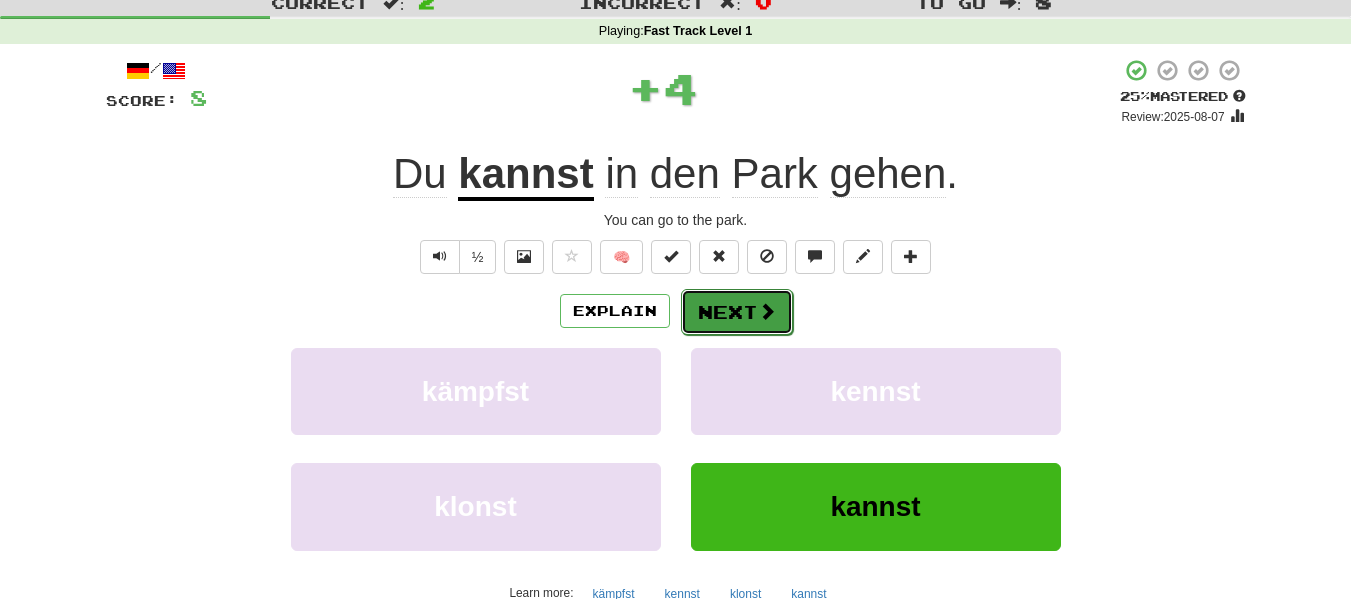 click on "Next" at bounding box center [737, 312] 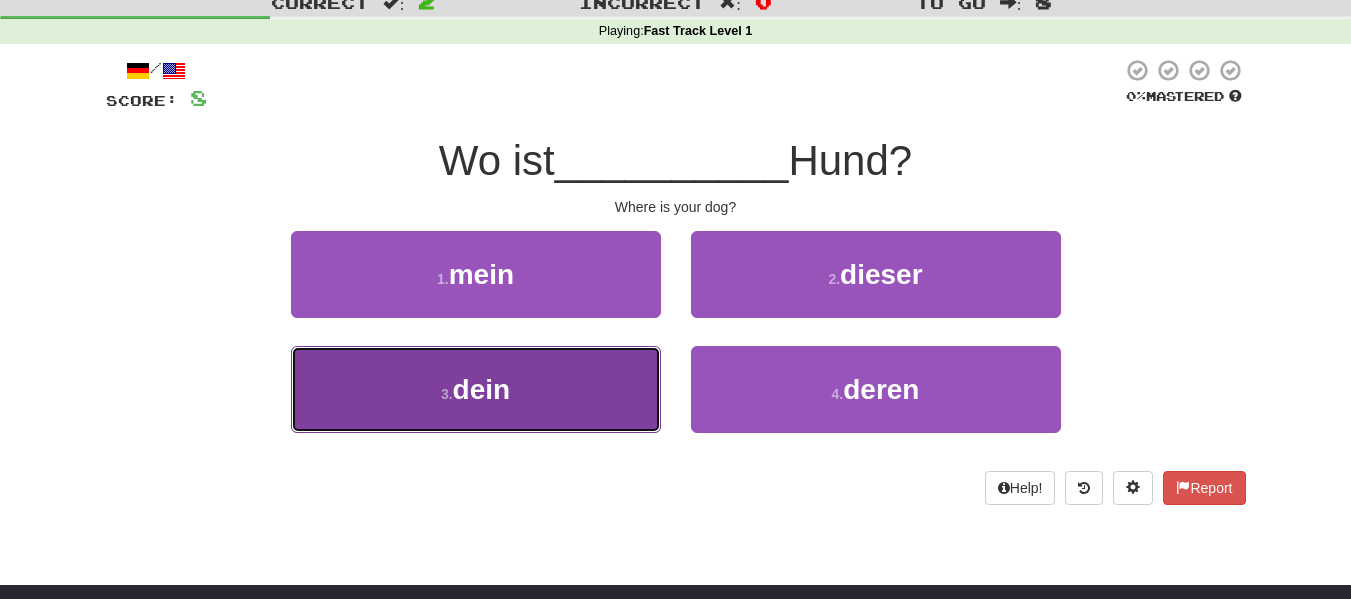 click on "3 .  dein" at bounding box center [476, 389] 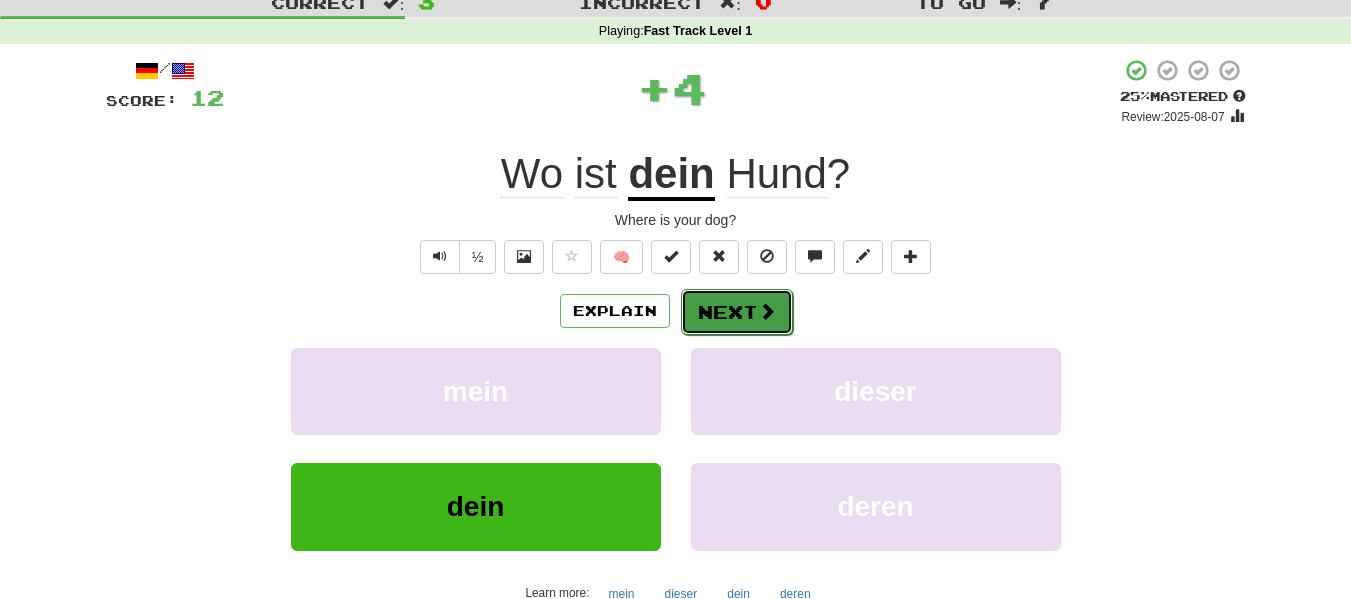 click on "Next" at bounding box center (737, 312) 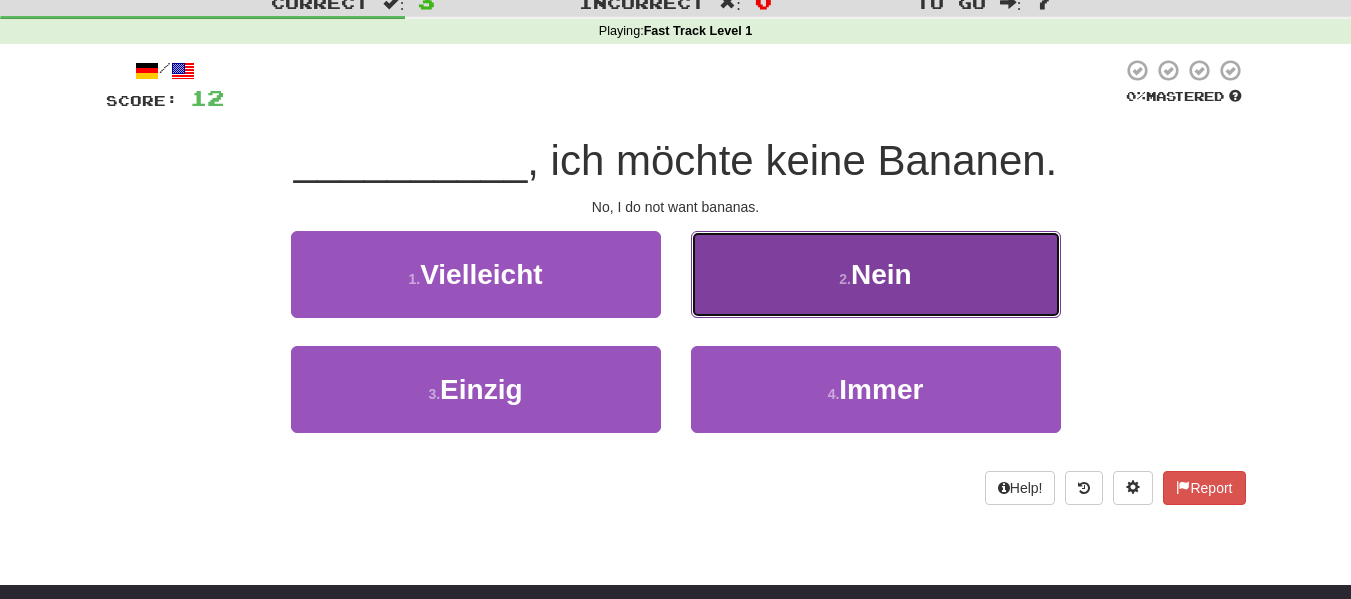 click on "2 .  Nein" at bounding box center [876, 274] 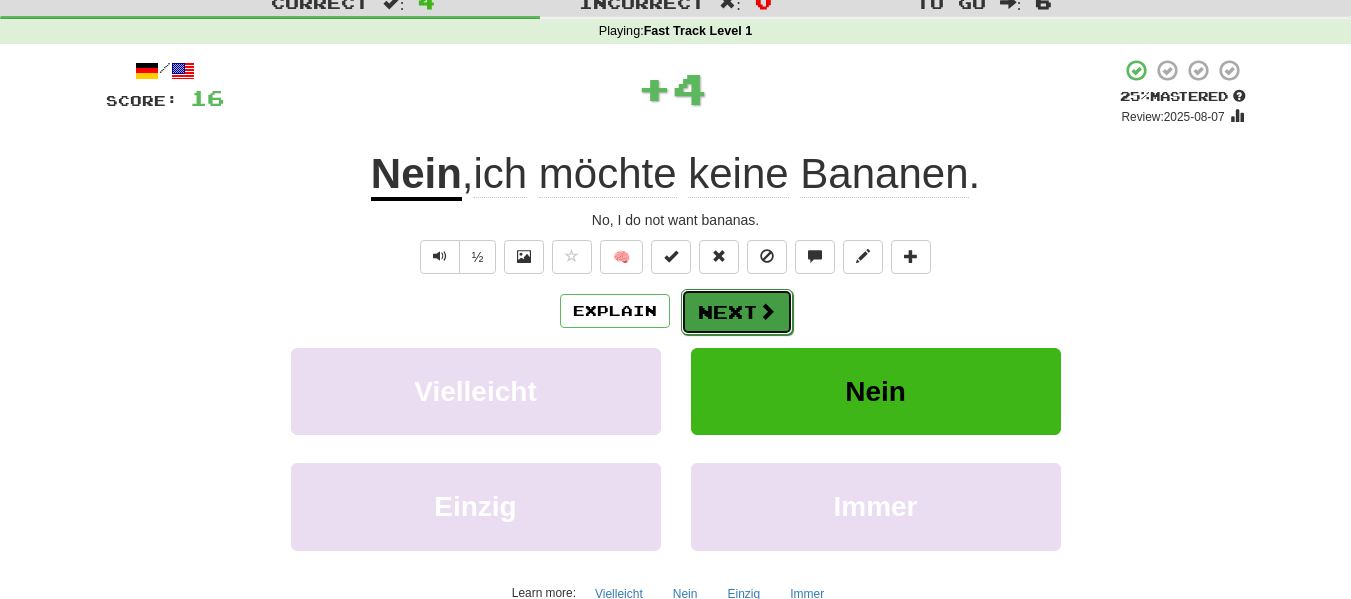 click on "Next" at bounding box center (737, 312) 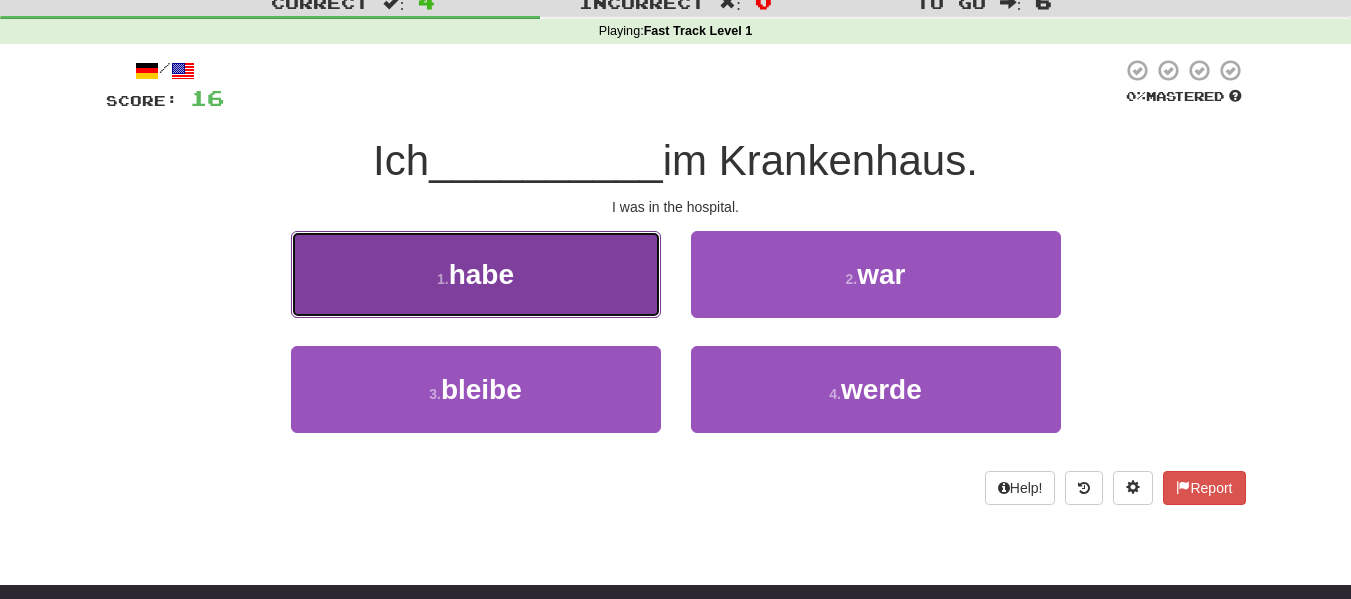 click on "1 .  habe" at bounding box center [476, 274] 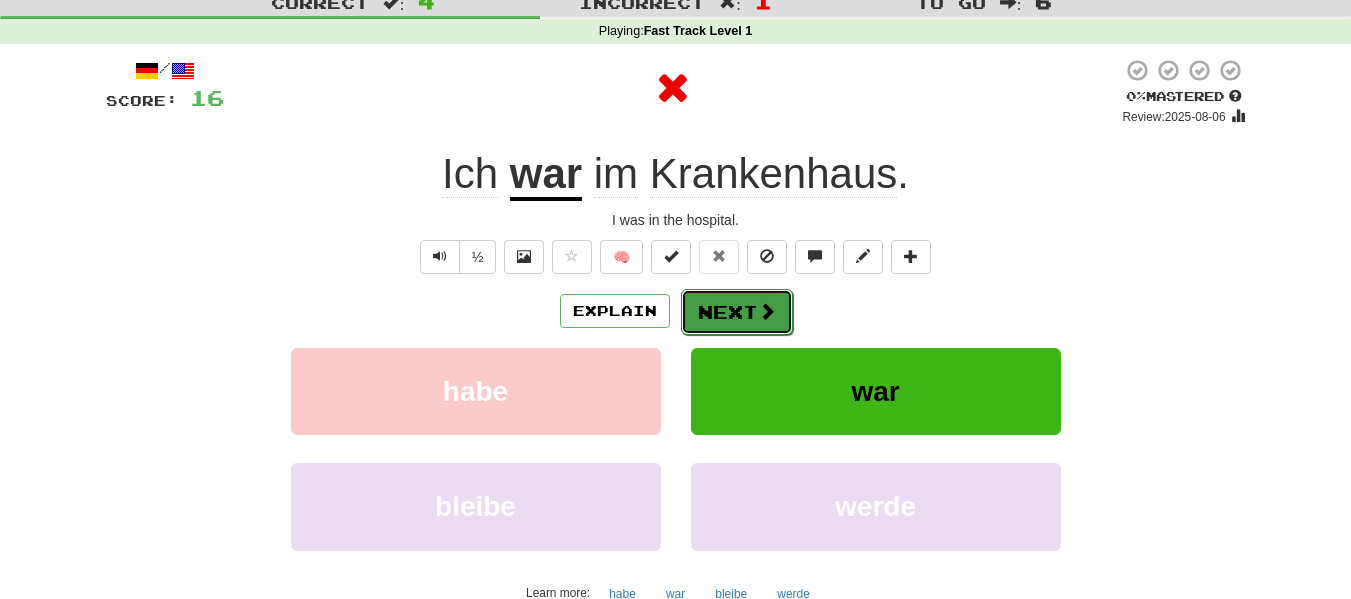 click on "Next" at bounding box center (737, 312) 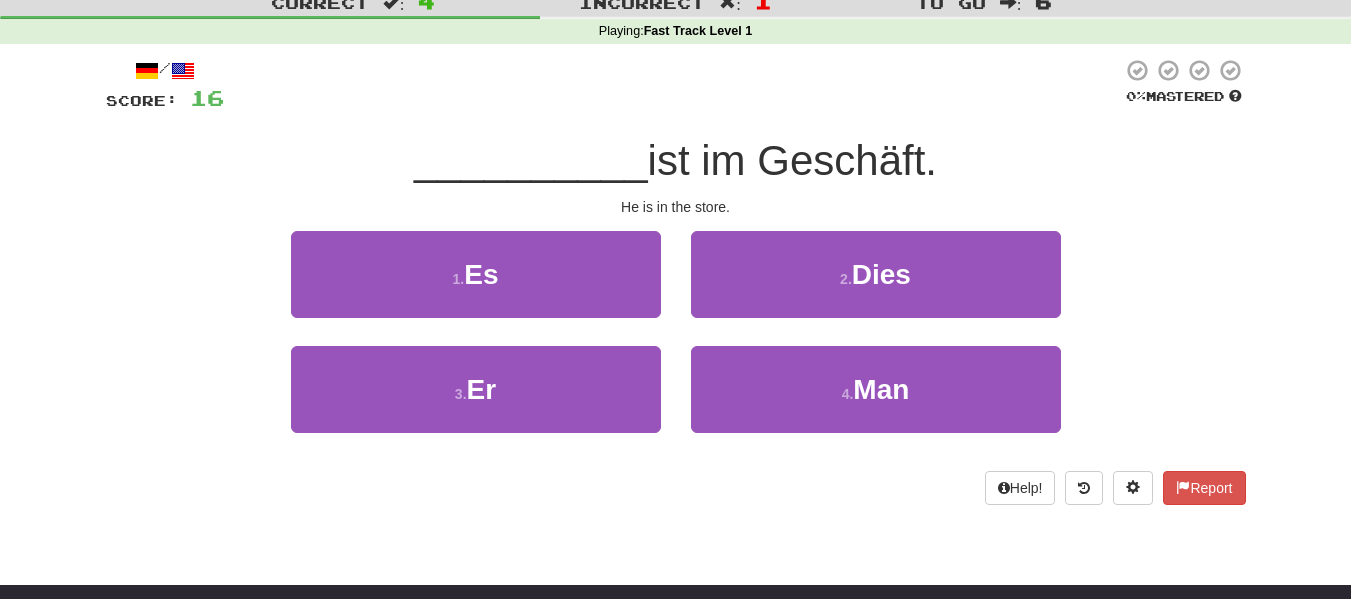 click on "He is in the store." at bounding box center (676, 207) 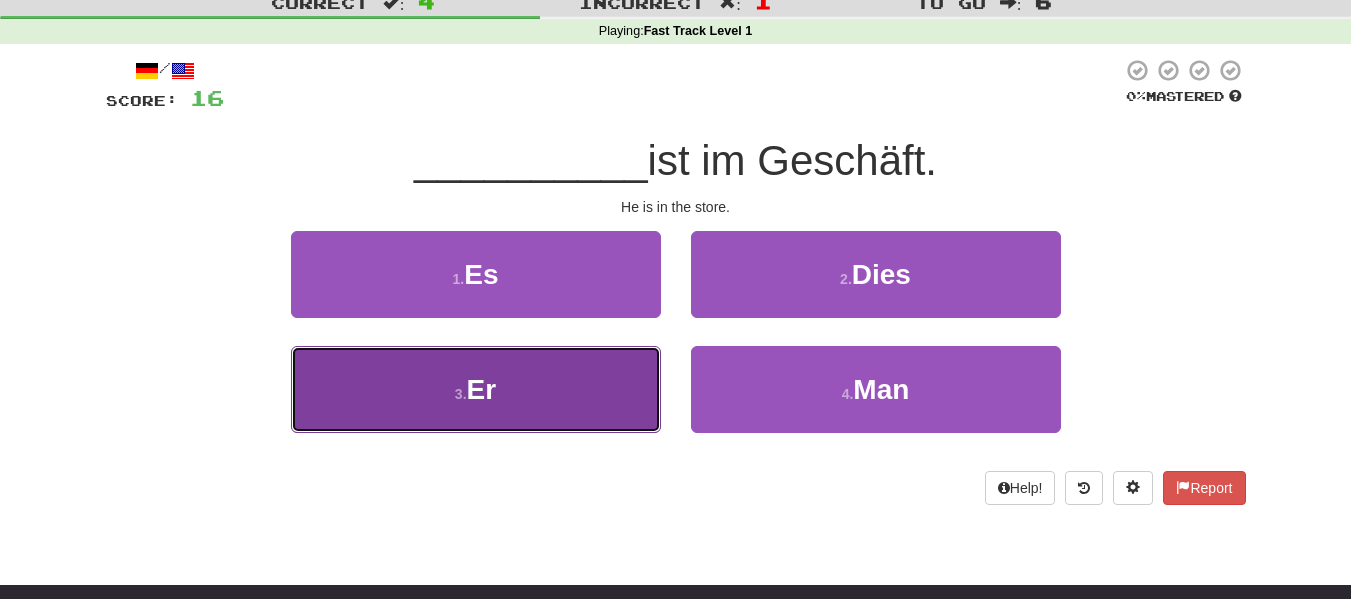 click on "3 .  Er" at bounding box center [476, 389] 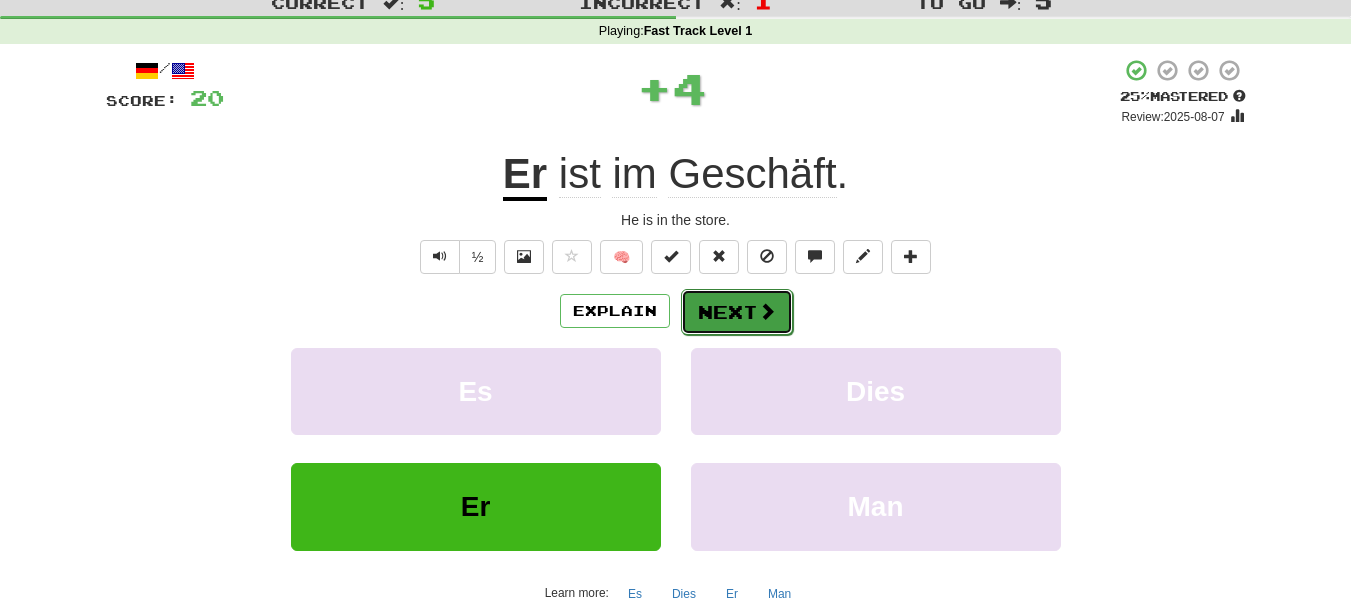 click on "Next" at bounding box center [737, 312] 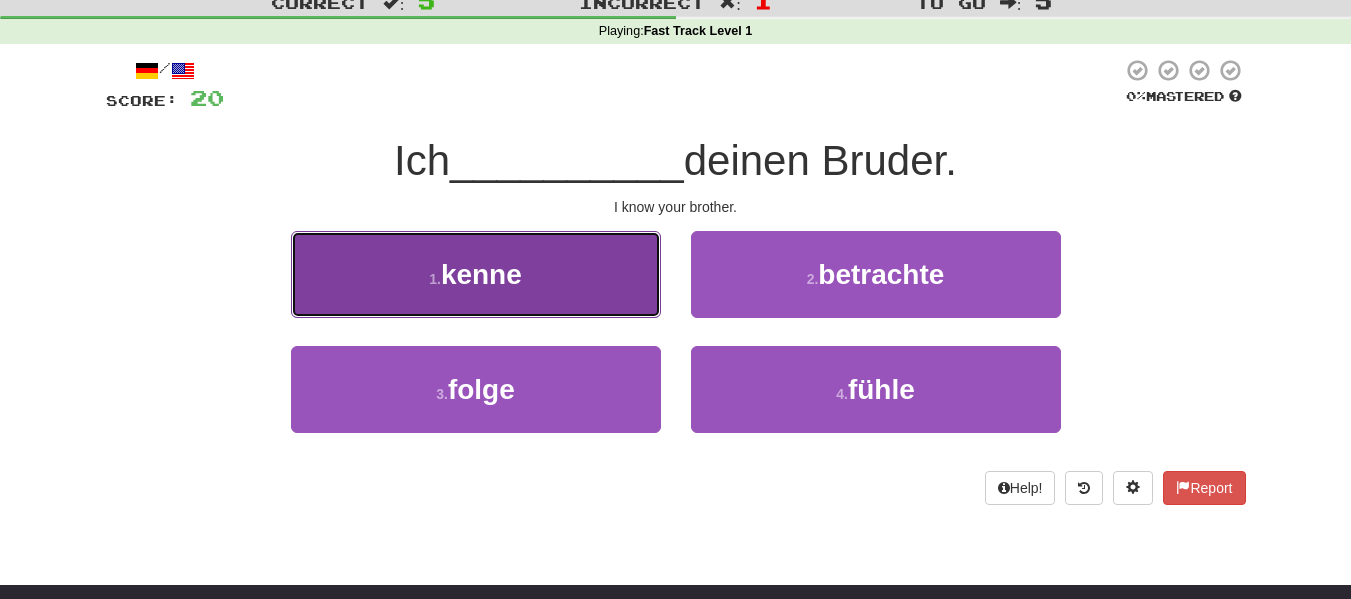 click on "1 .  kenne" at bounding box center (476, 274) 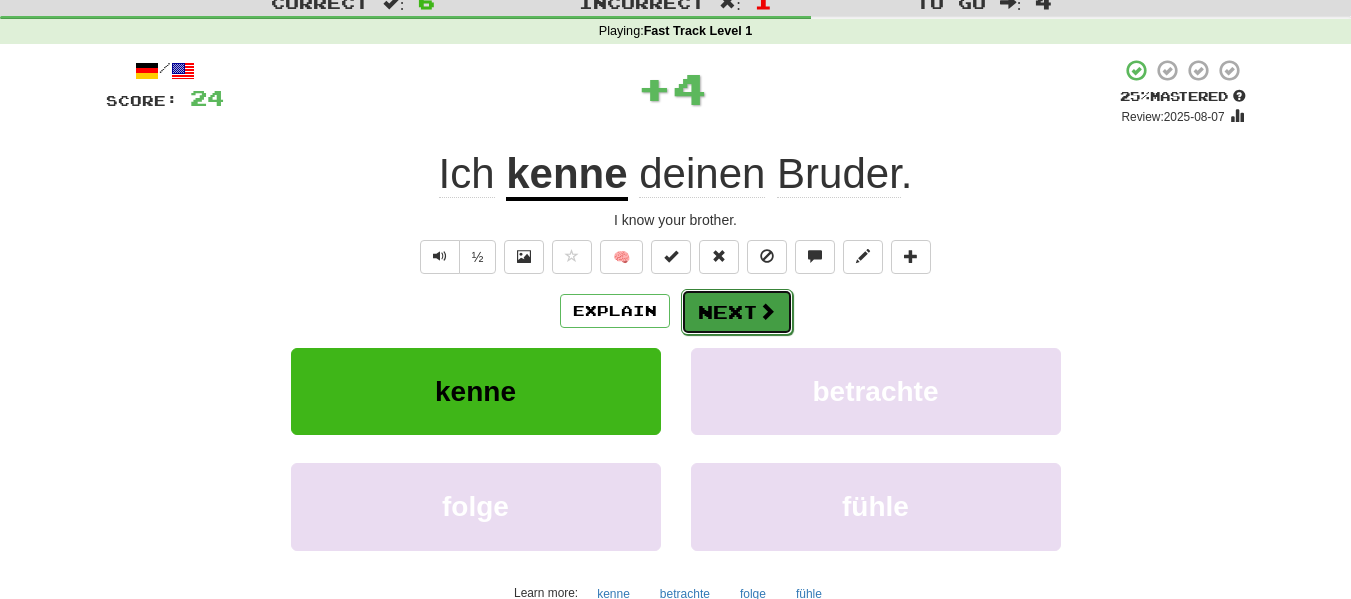 click on "Next" at bounding box center [737, 312] 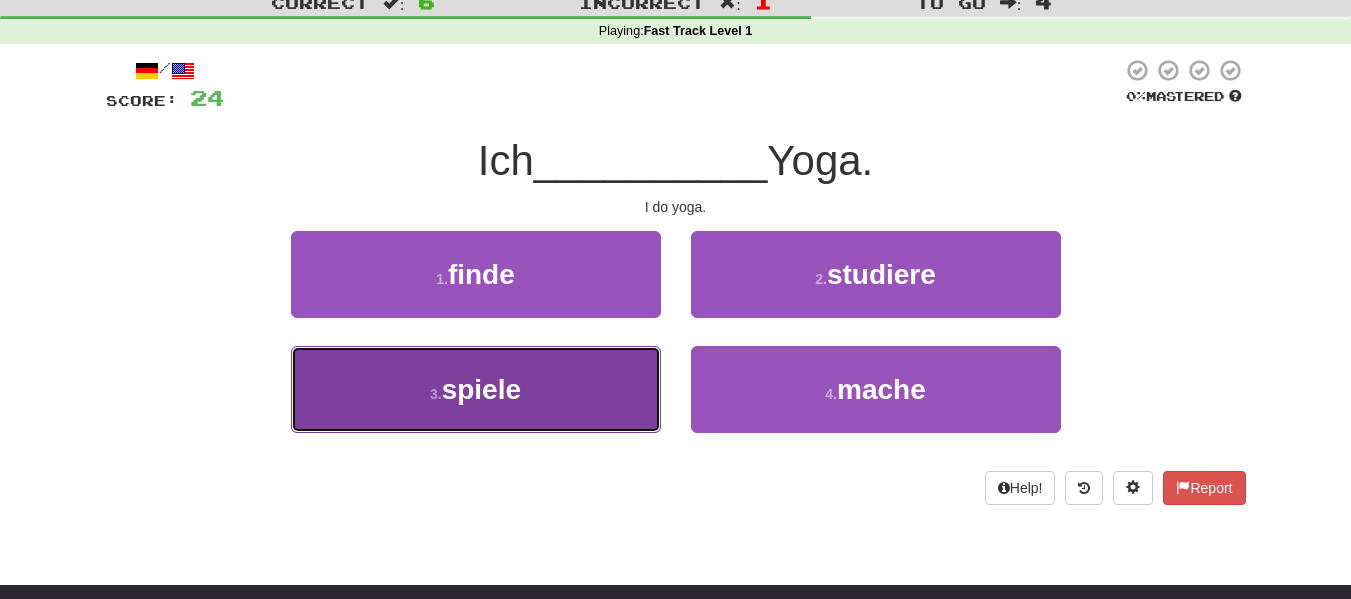 click on "3 .  spiele" at bounding box center (476, 389) 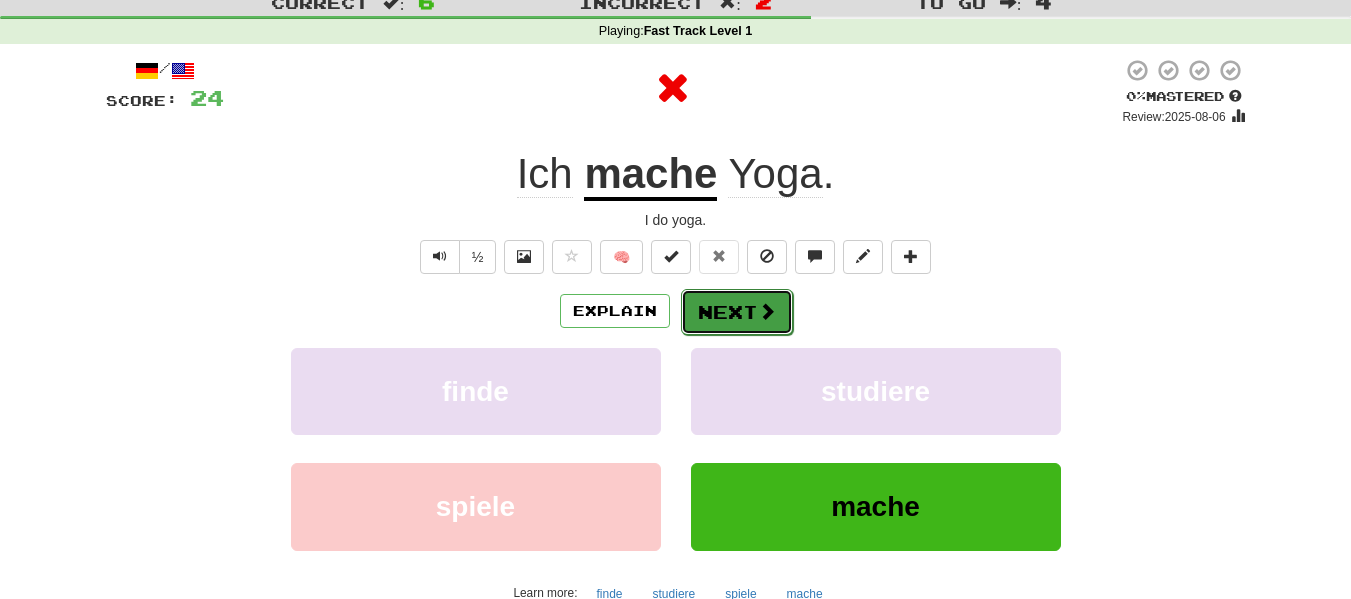 click on "Next" at bounding box center [737, 312] 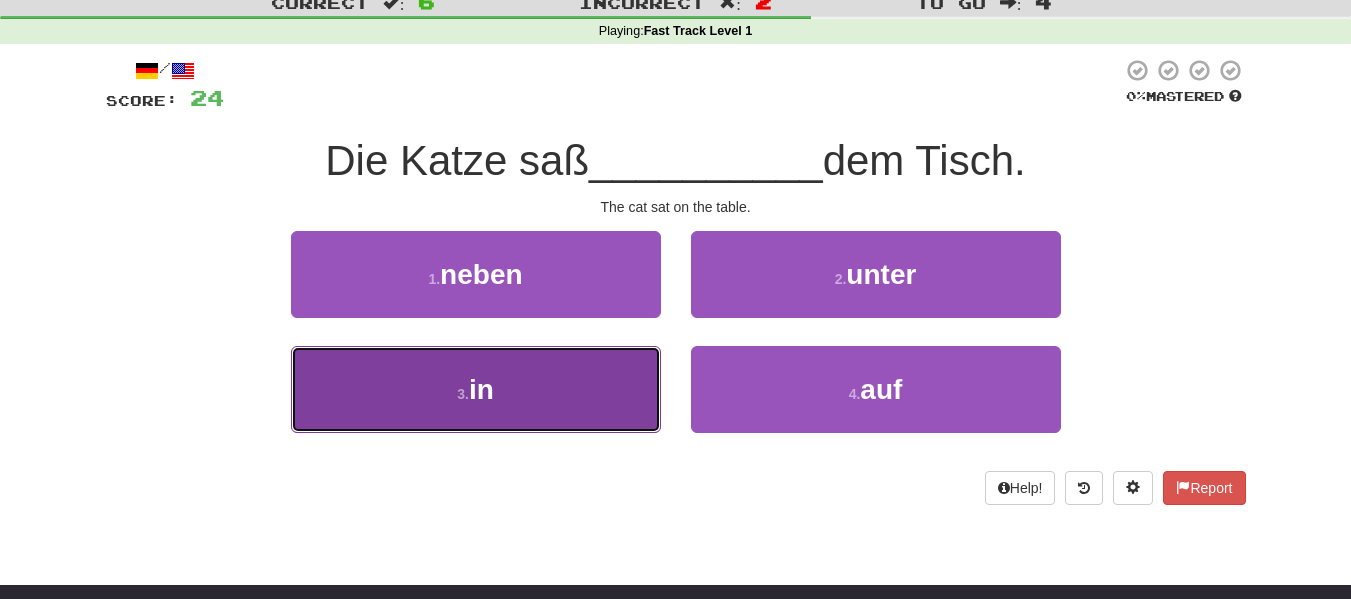 click on "3 .  in" at bounding box center (476, 389) 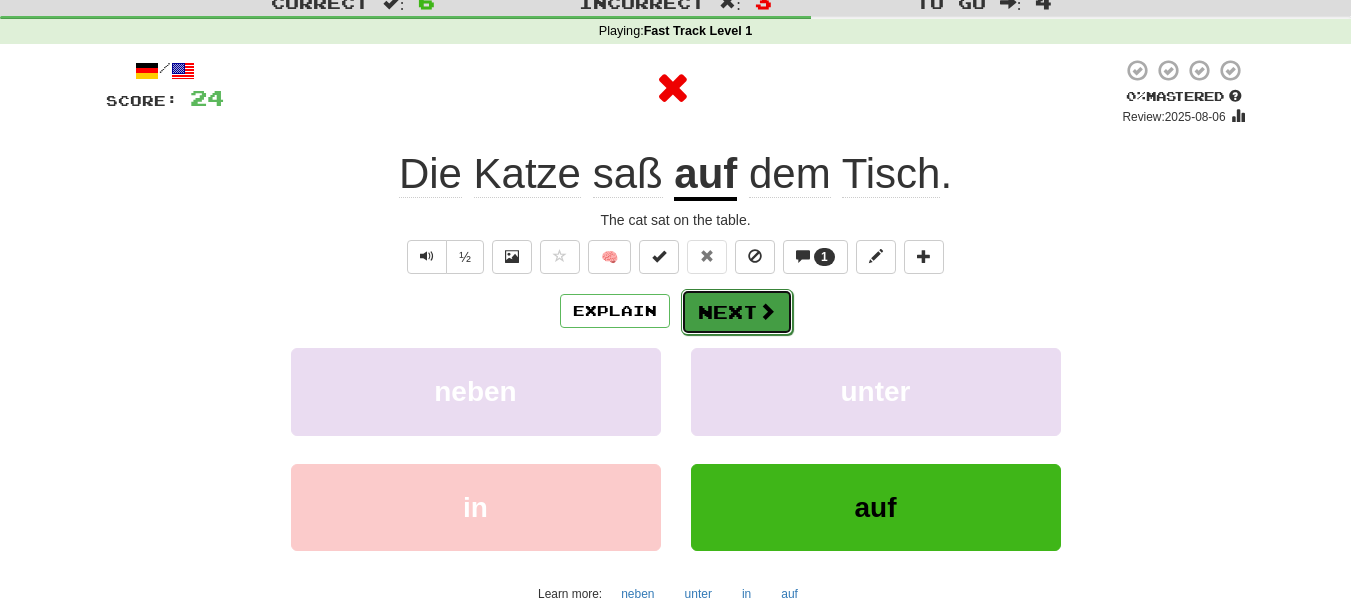 click on "Next" at bounding box center [737, 312] 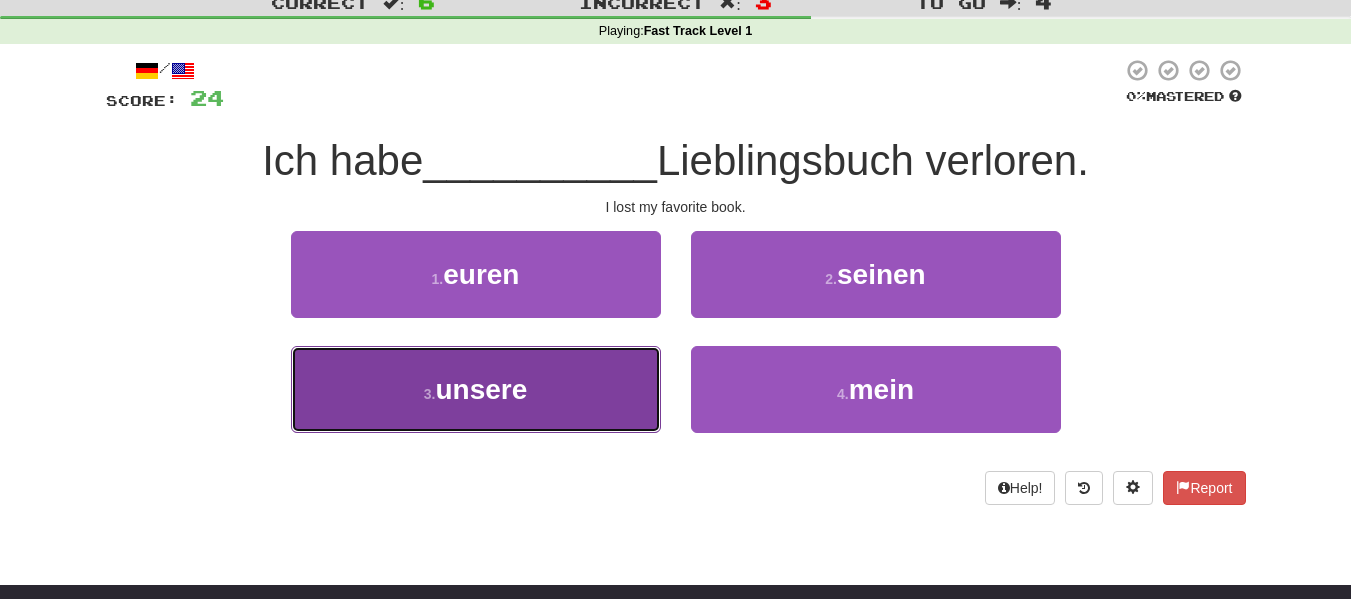 click on "3 .  unsere" at bounding box center (476, 389) 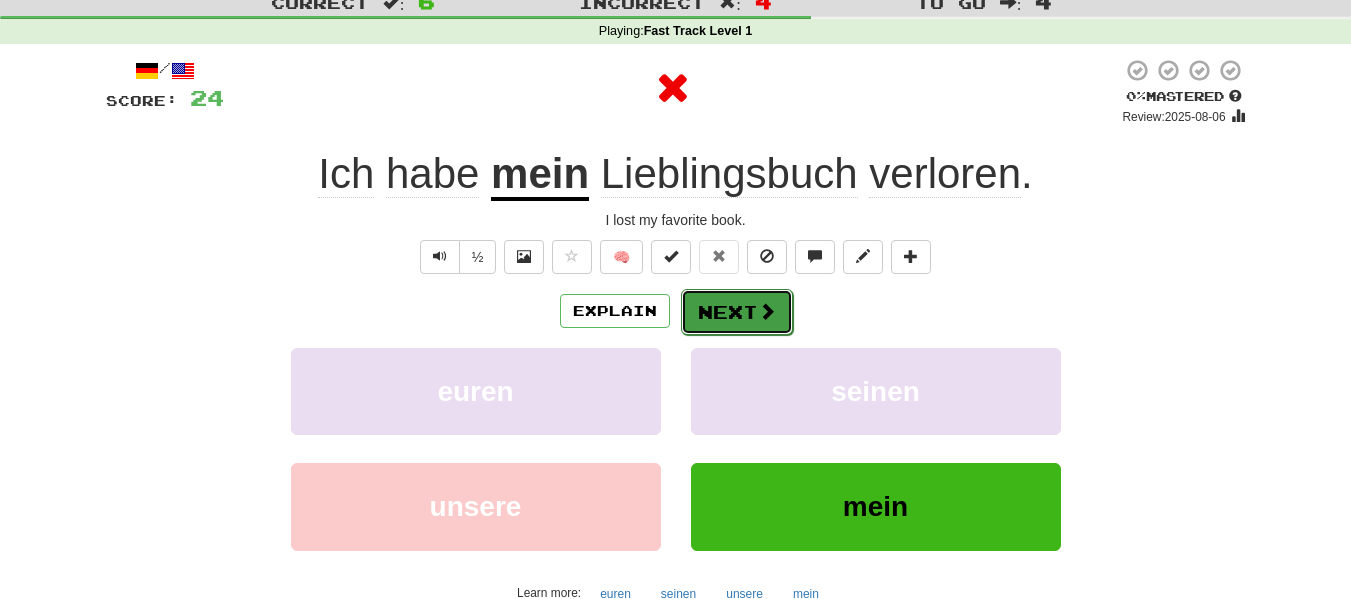 click on "Next" at bounding box center (737, 312) 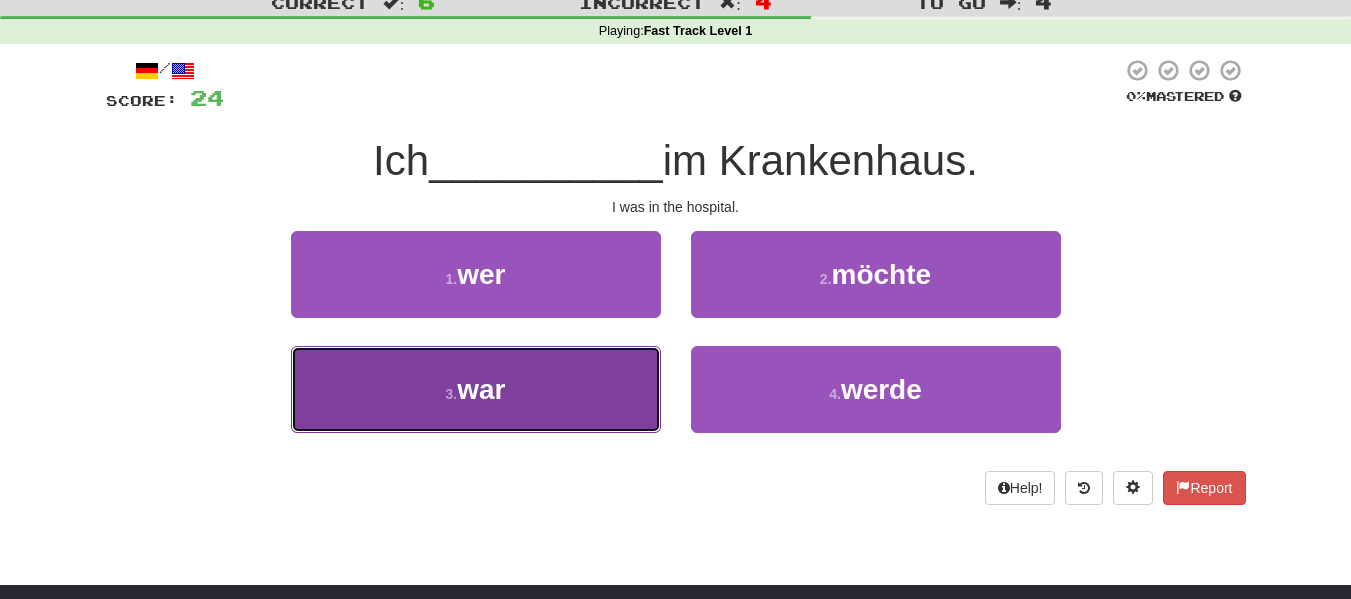 click on "3 .  war" at bounding box center (476, 389) 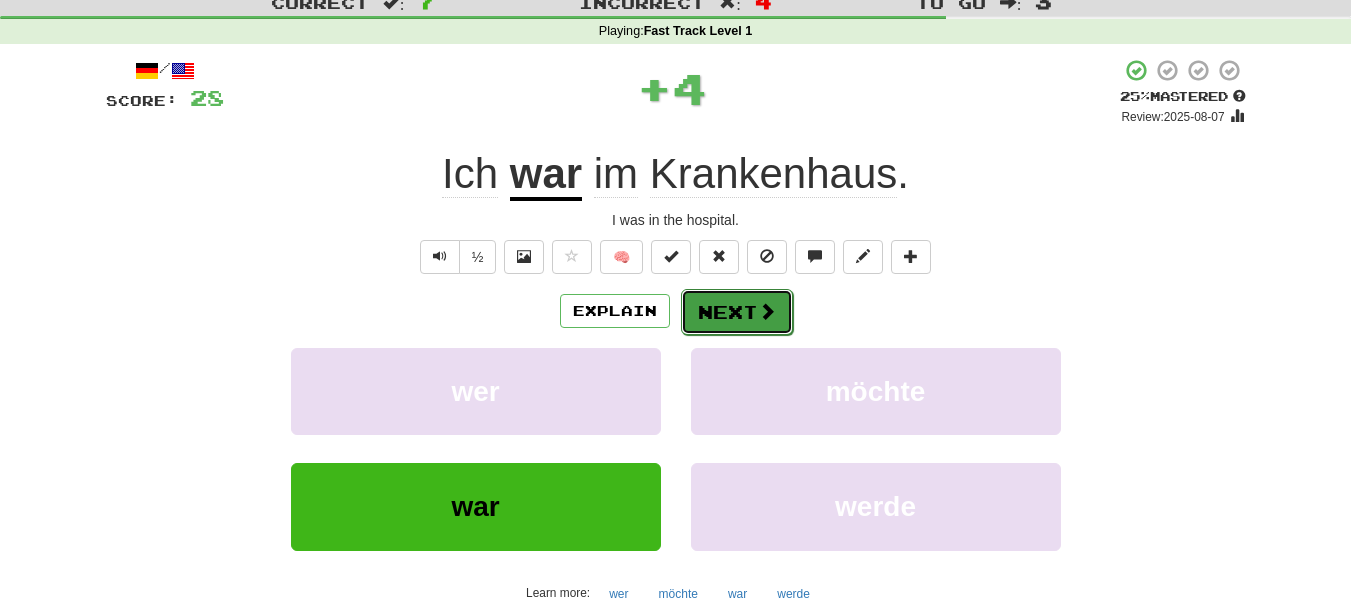 click at bounding box center [767, 311] 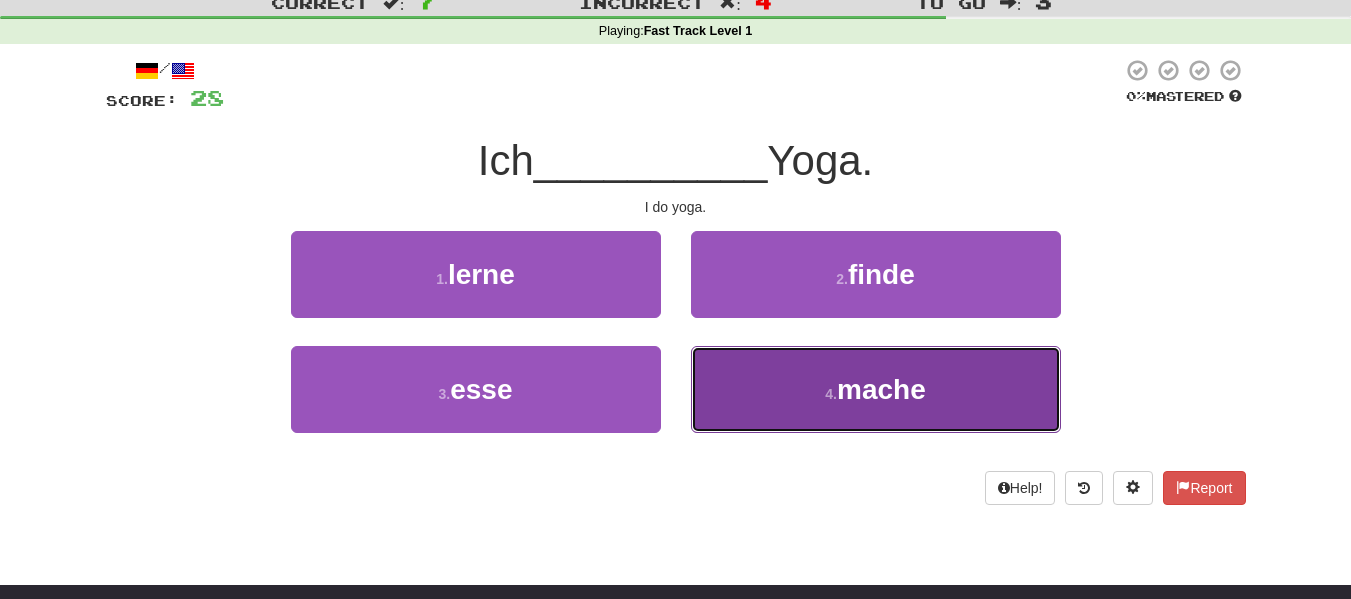 click on "4 .  mache" at bounding box center (876, 389) 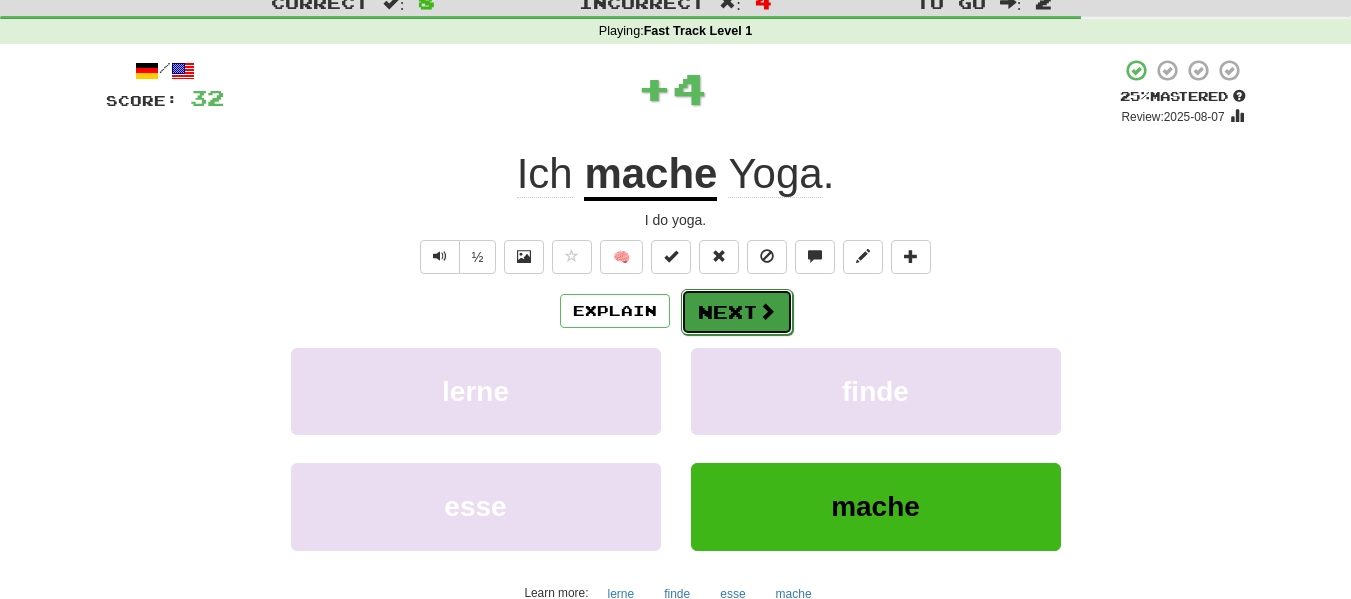 click on "Next" at bounding box center (737, 312) 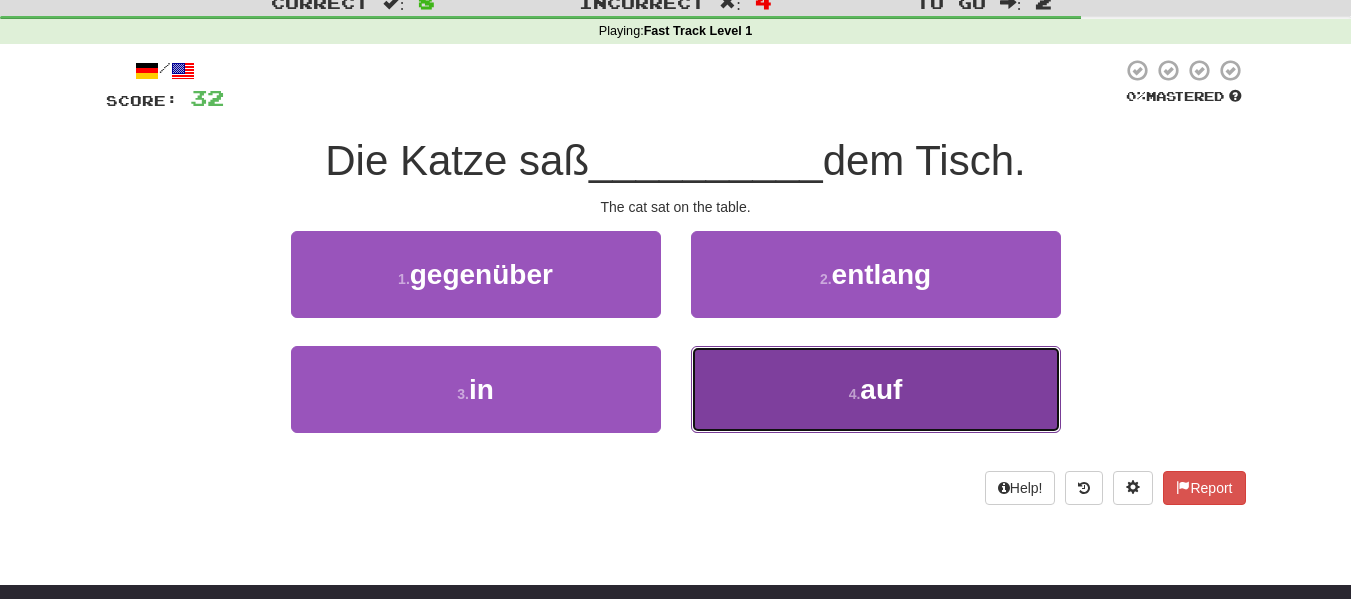 click on "4 .  auf" at bounding box center (876, 389) 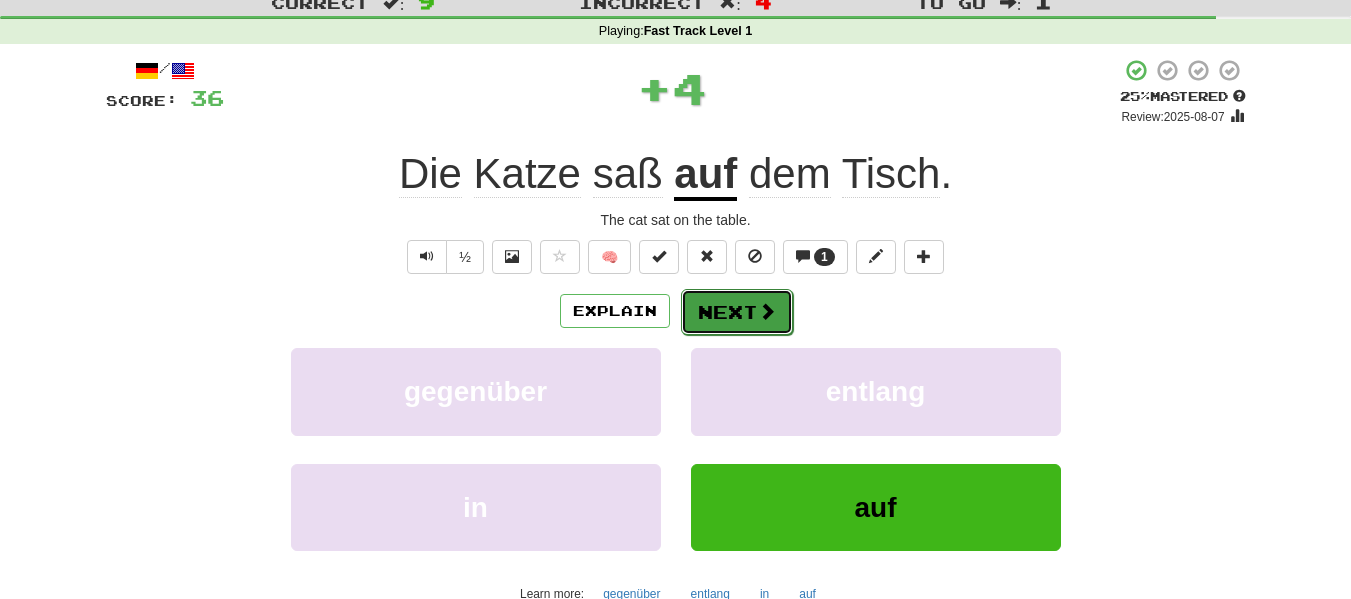 click on "Next" at bounding box center [737, 312] 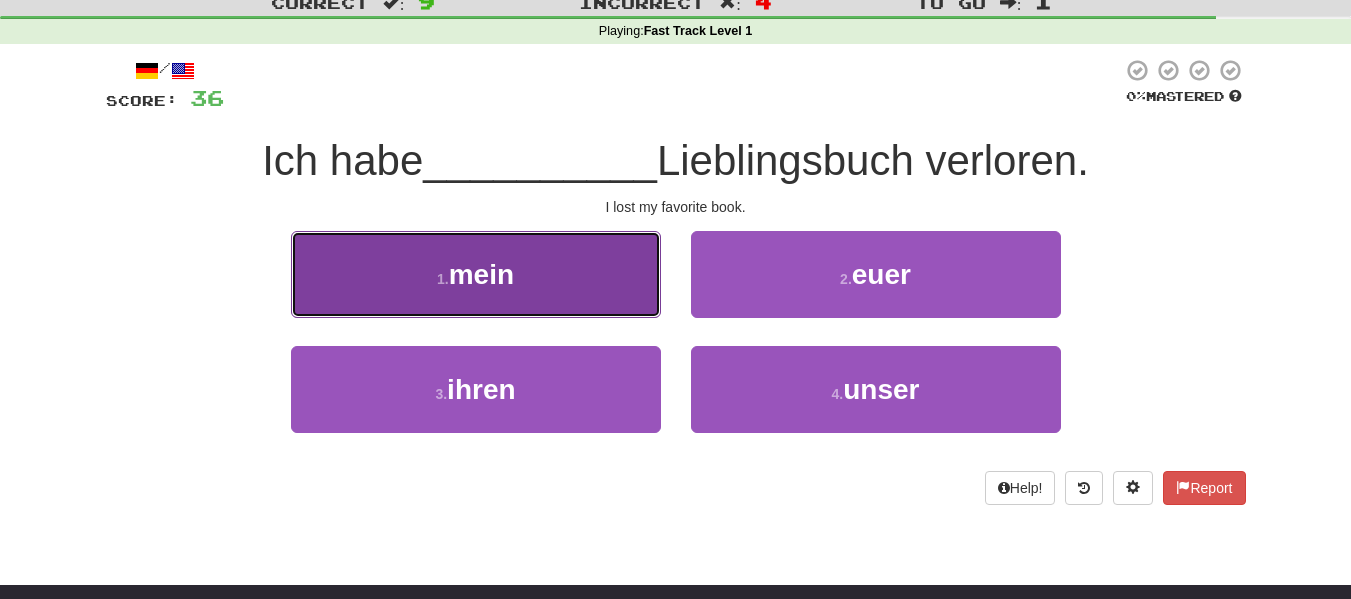 click on "1 .  mein" at bounding box center [476, 274] 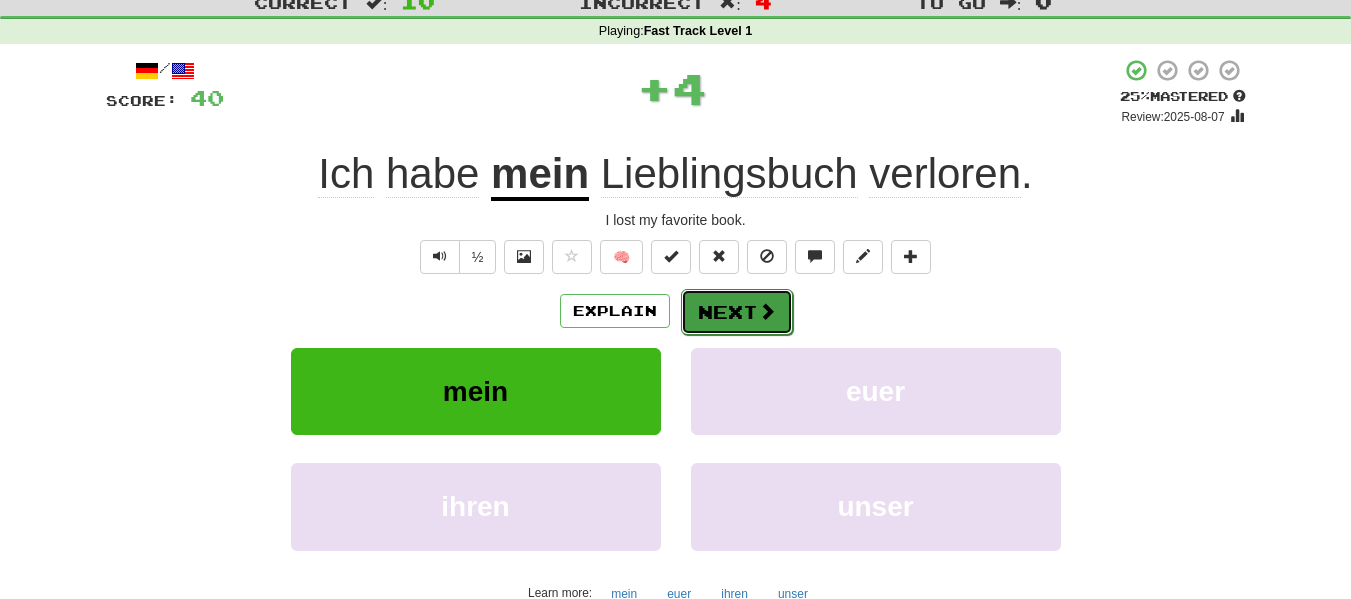 click at bounding box center [767, 311] 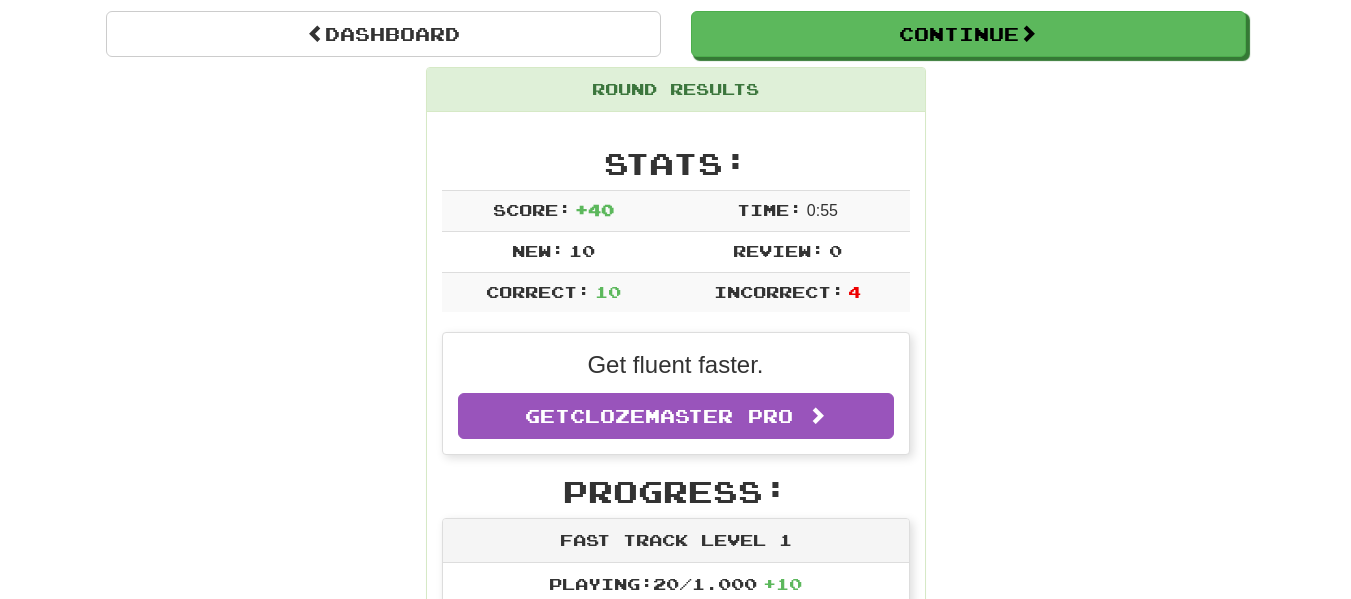 scroll, scrollTop: 140, scrollLeft: 0, axis: vertical 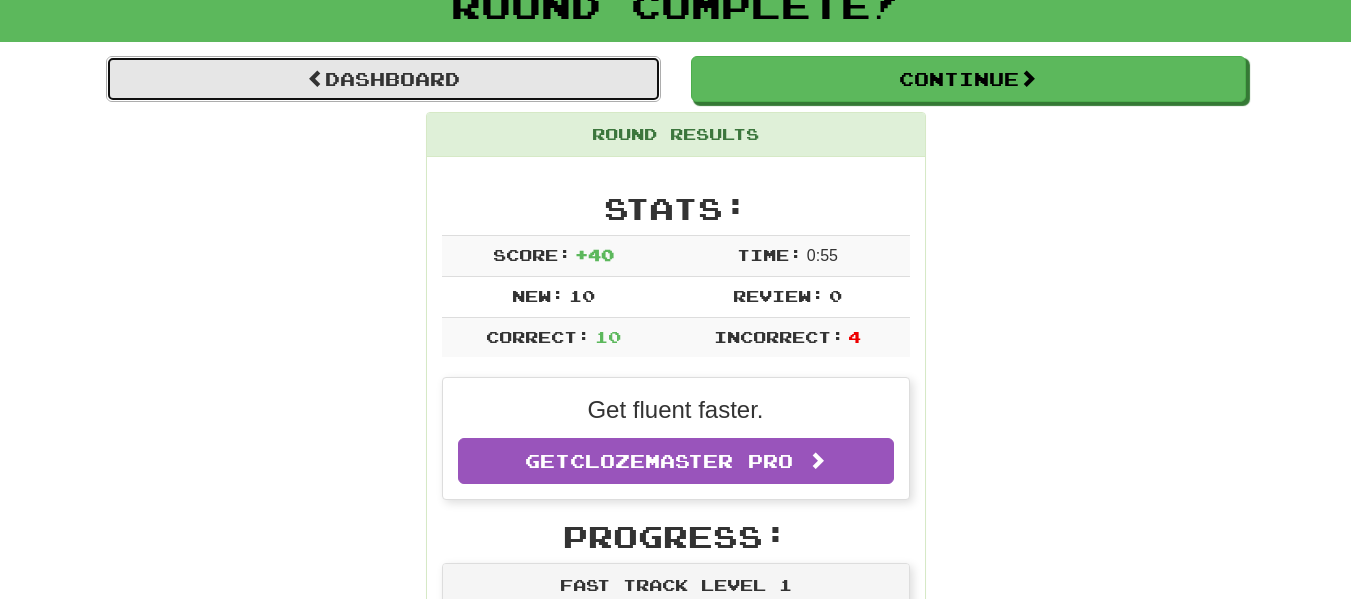 click on "Dashboard" at bounding box center (383, 79) 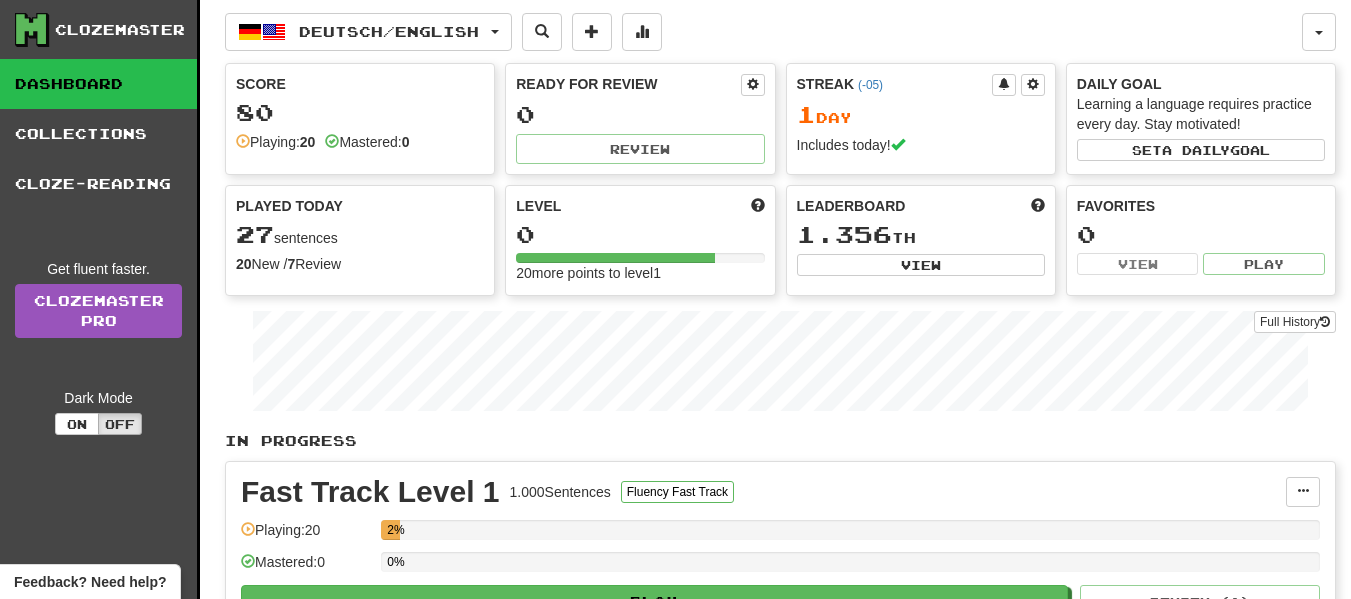 scroll, scrollTop: 0, scrollLeft: 0, axis: both 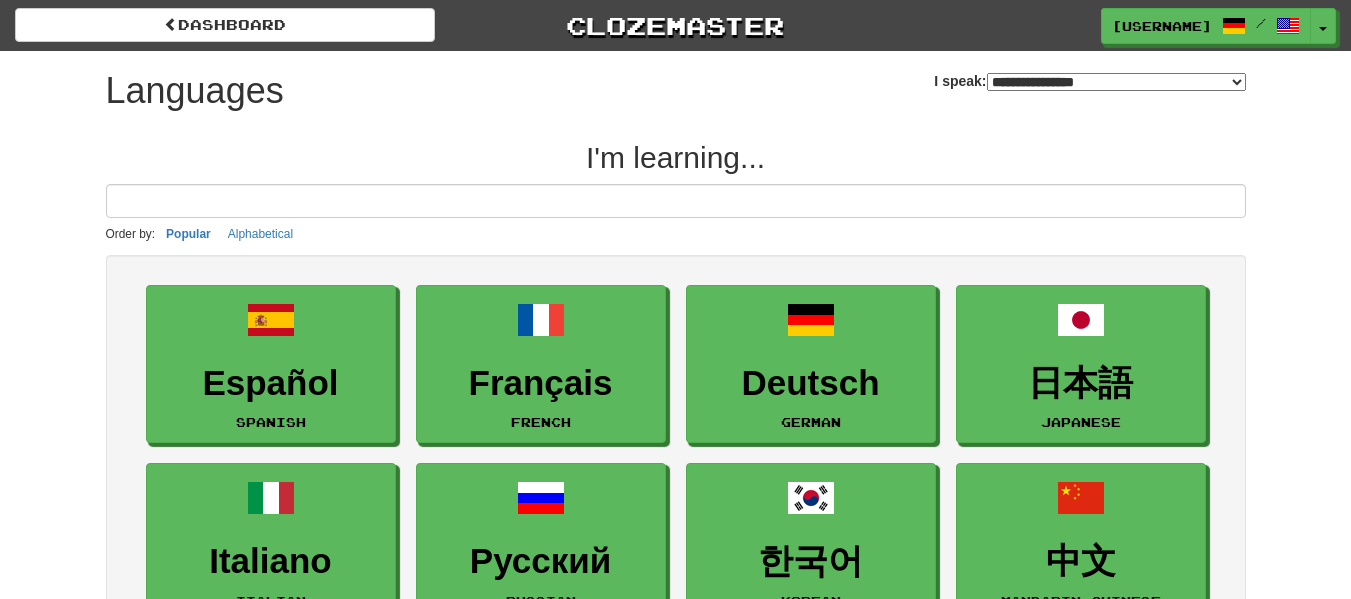 select on "*******" 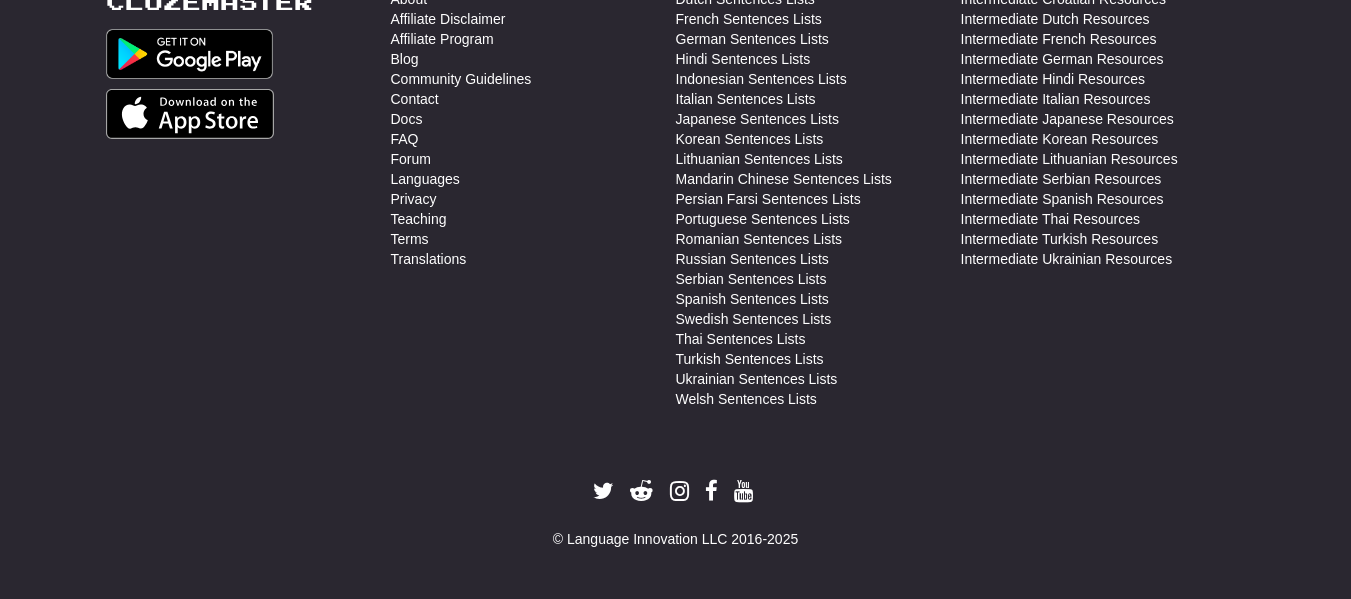 scroll, scrollTop: 0, scrollLeft: 0, axis: both 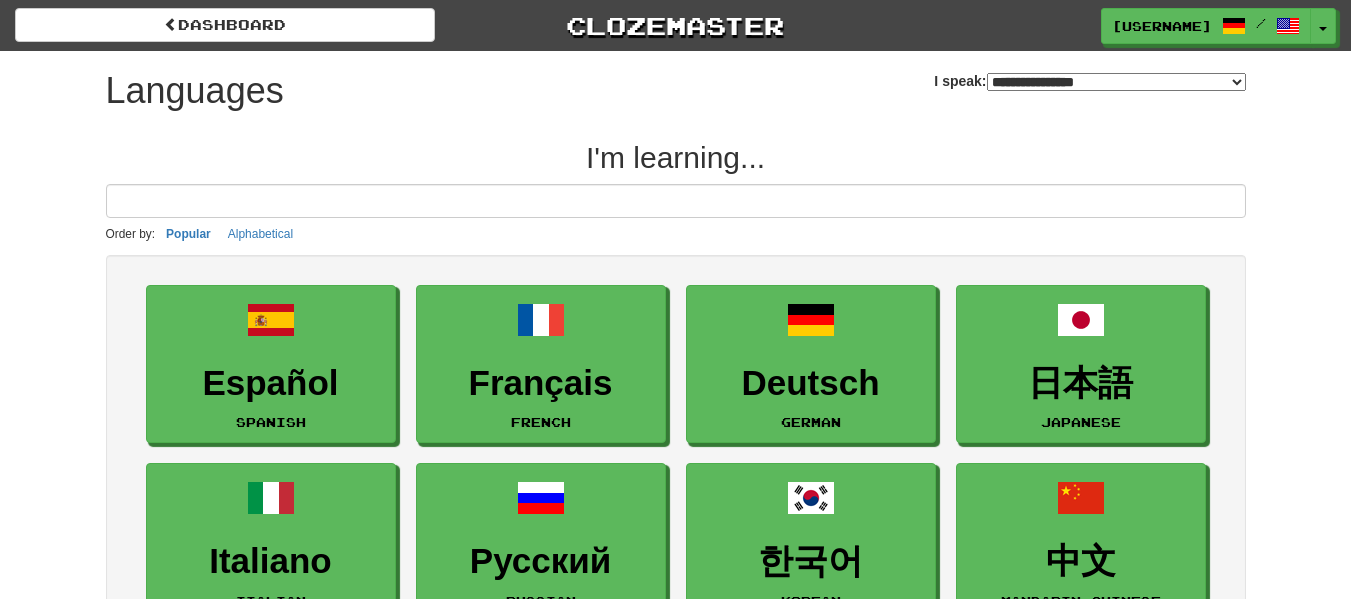 select on "*******" 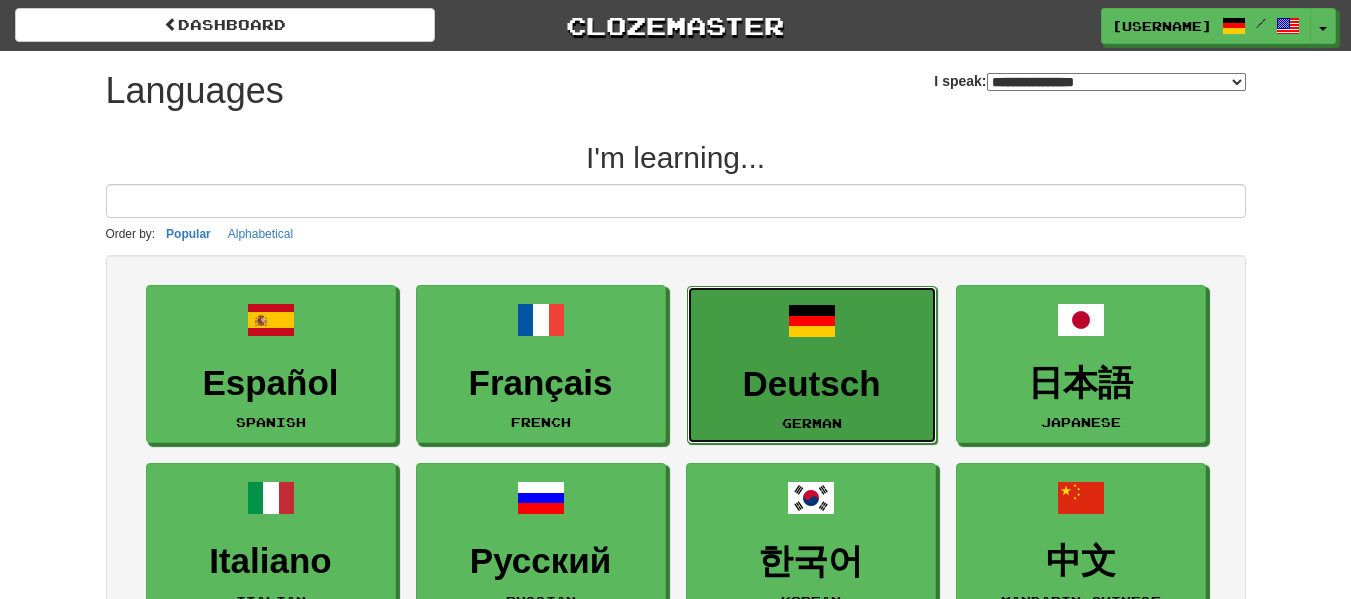 click on "Deutsch" at bounding box center (812, 384) 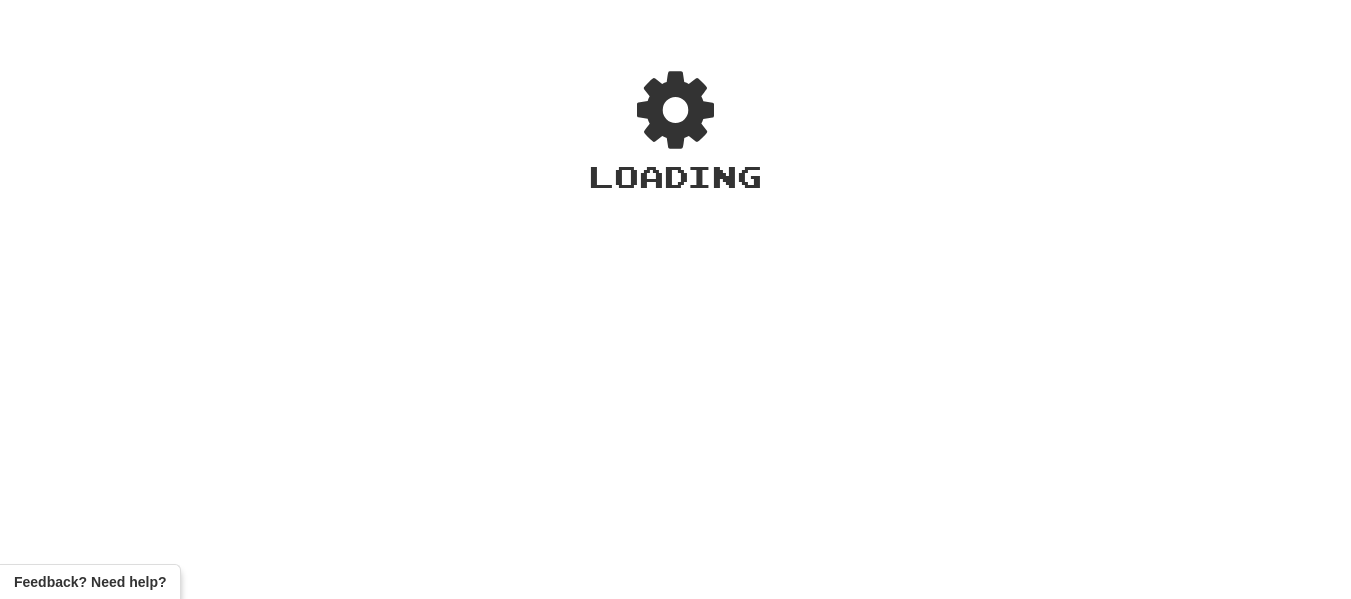 scroll, scrollTop: 0, scrollLeft: 0, axis: both 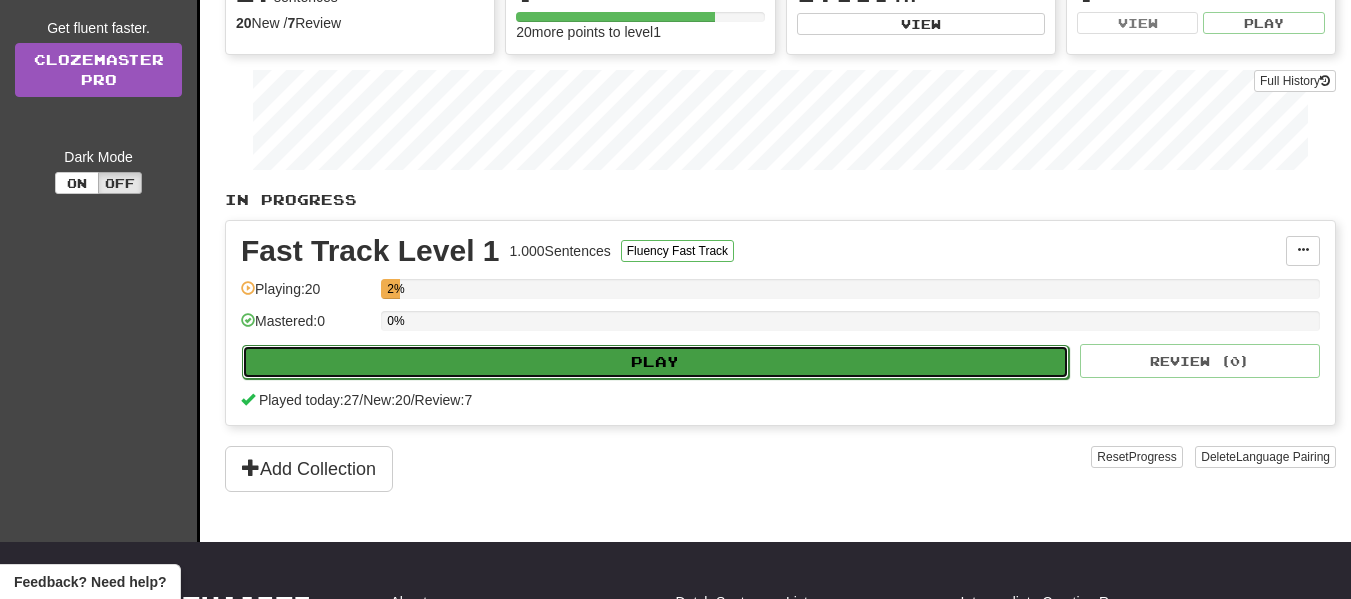 click on "Play" at bounding box center [655, 362] 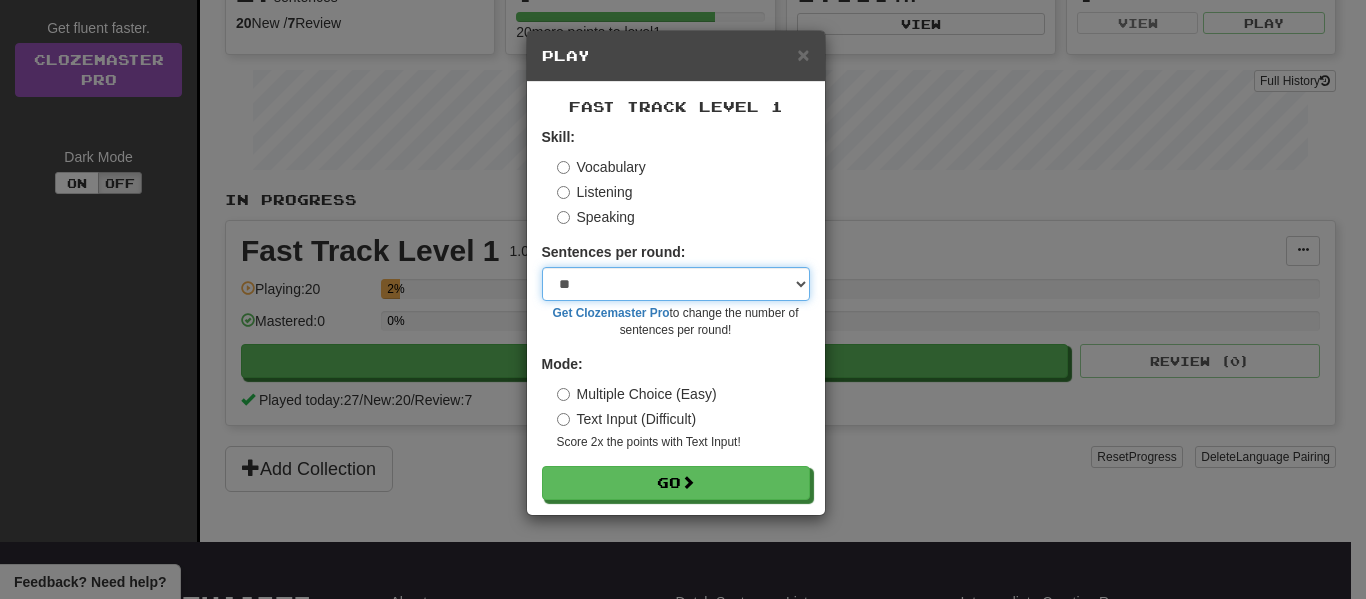 click on "* ** ** ** ** ** *** ********" at bounding box center [676, 284] 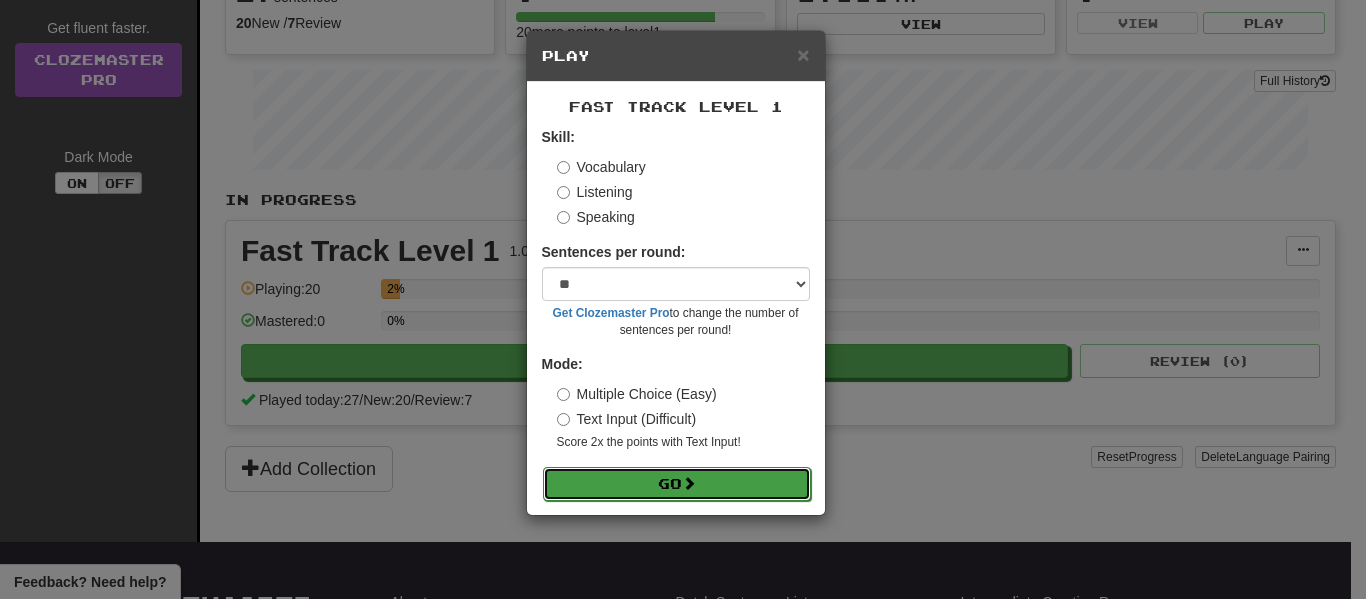 click on "Go" at bounding box center [677, 484] 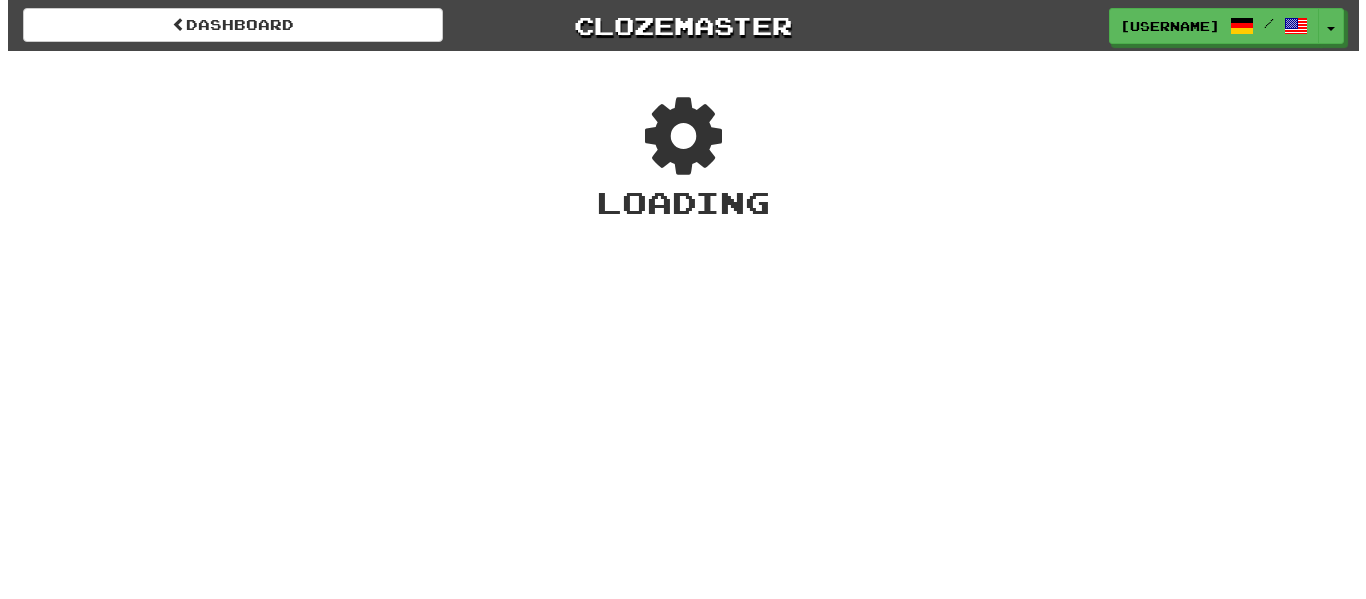 scroll, scrollTop: 0, scrollLeft: 0, axis: both 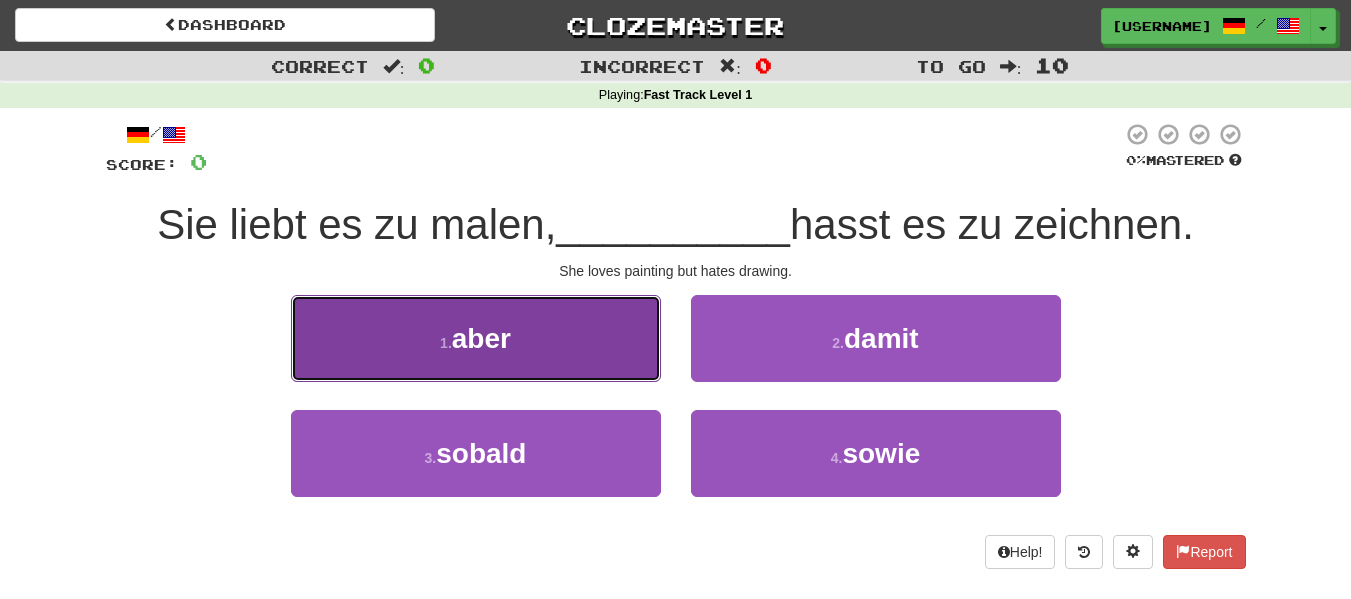 click on "1 .  aber" at bounding box center (476, 338) 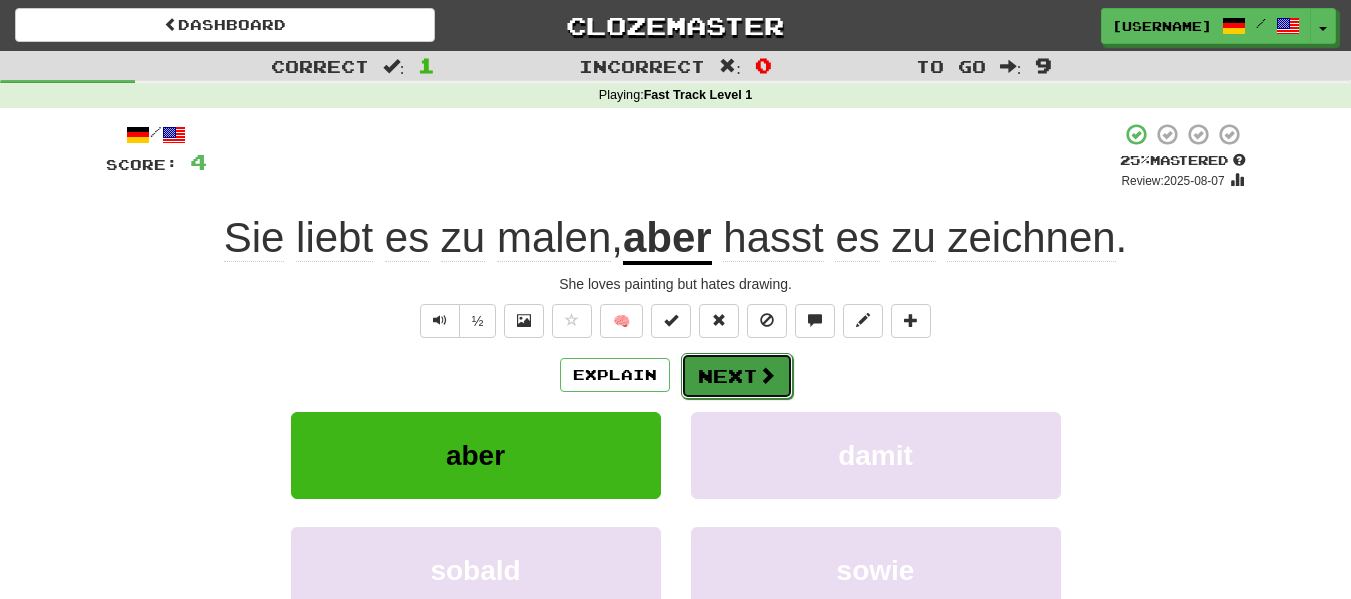 click on "Next" at bounding box center [737, 376] 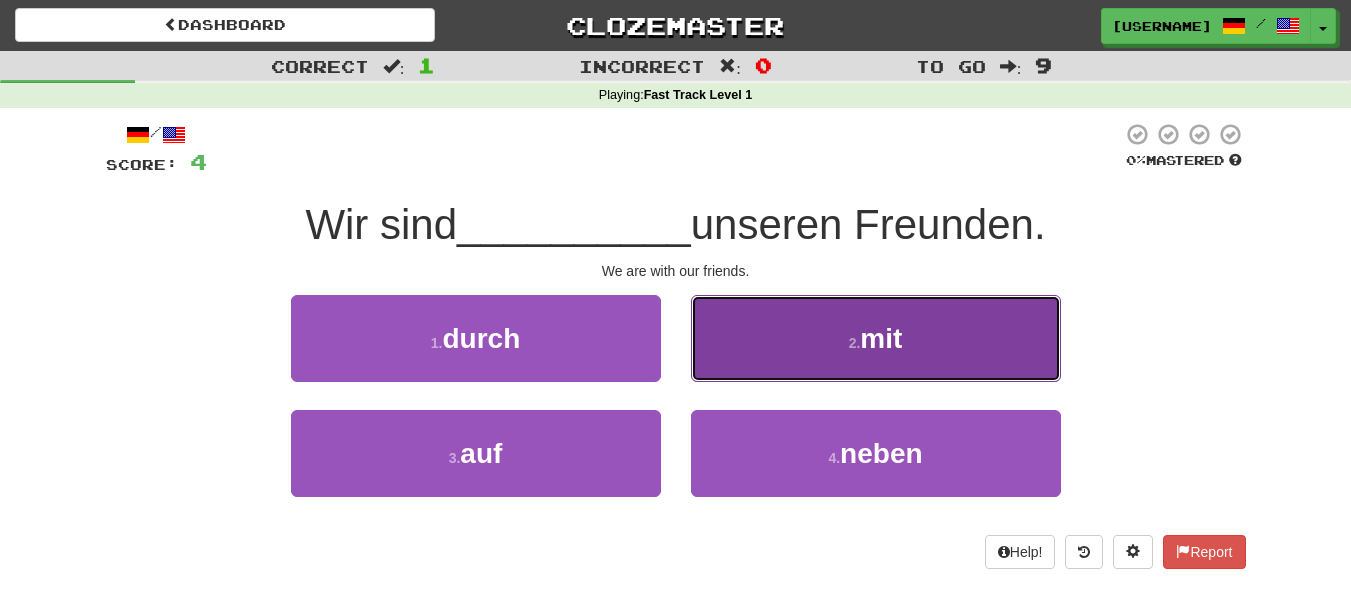click on "2 .  mit" at bounding box center (876, 338) 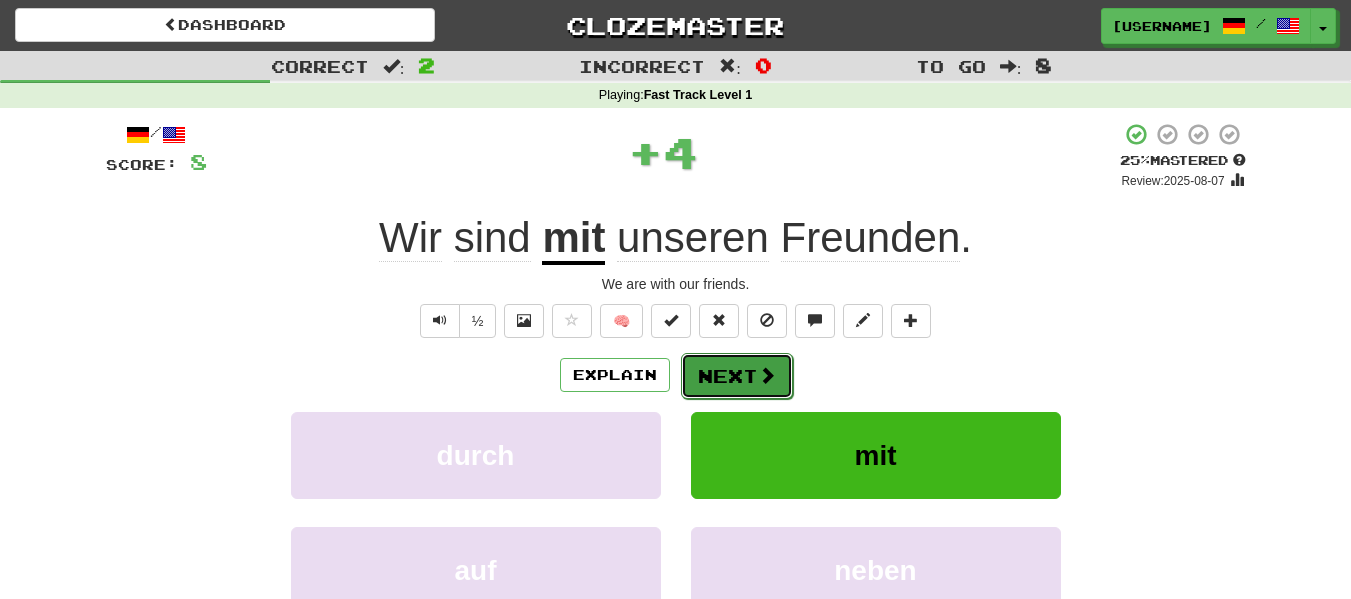 click at bounding box center (767, 375) 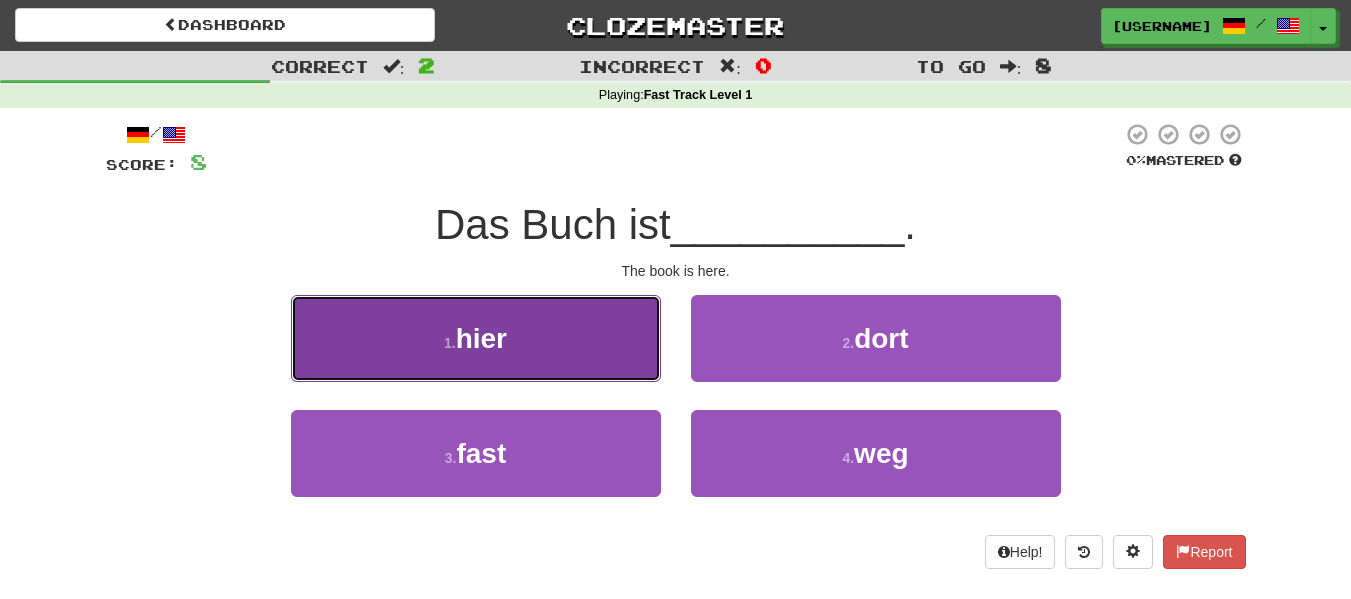 click on "hier" at bounding box center [481, 338] 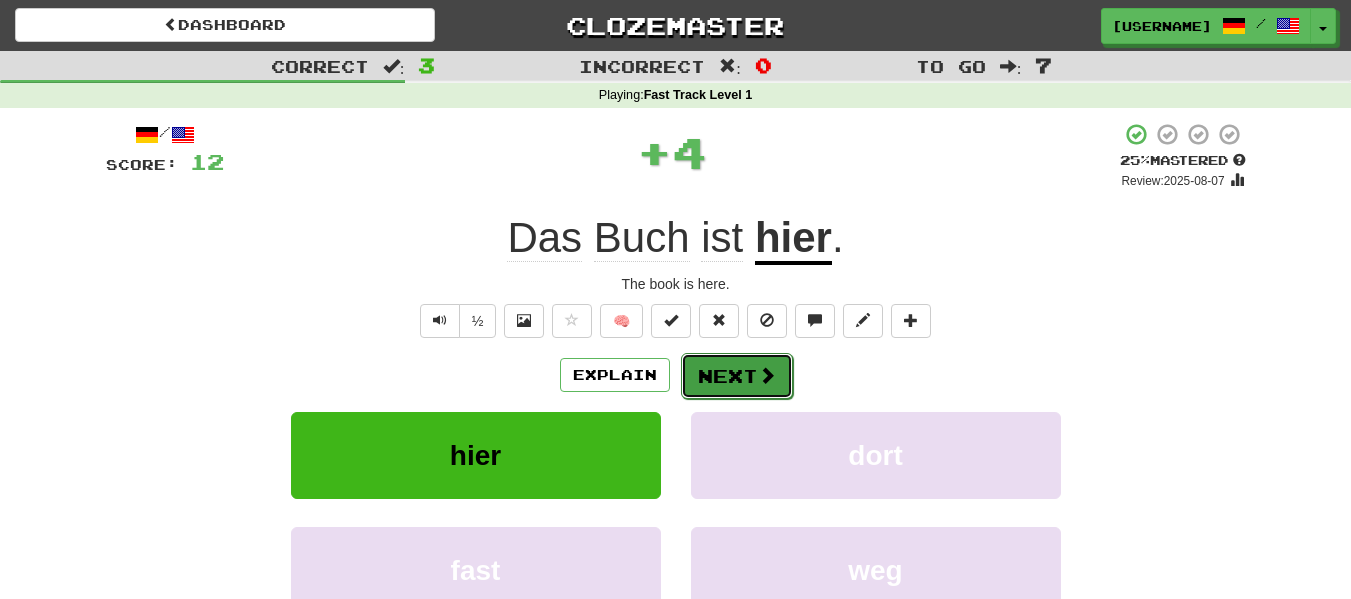 click at bounding box center [767, 375] 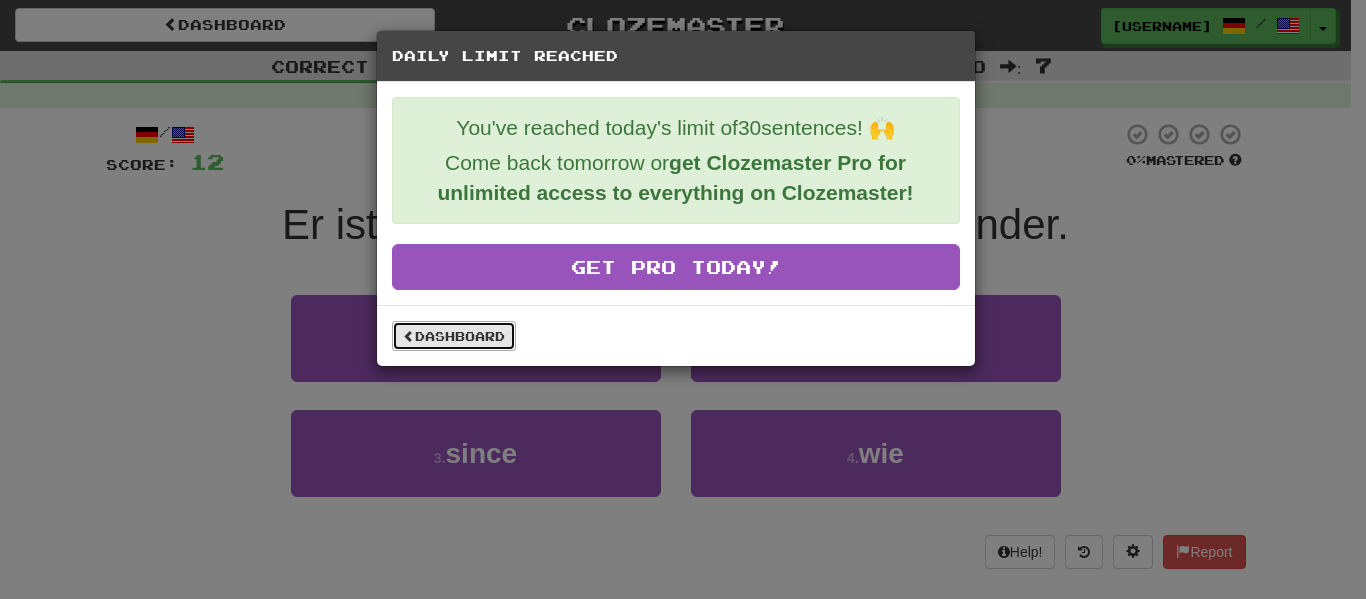 click on "Dashboard" at bounding box center [454, 336] 